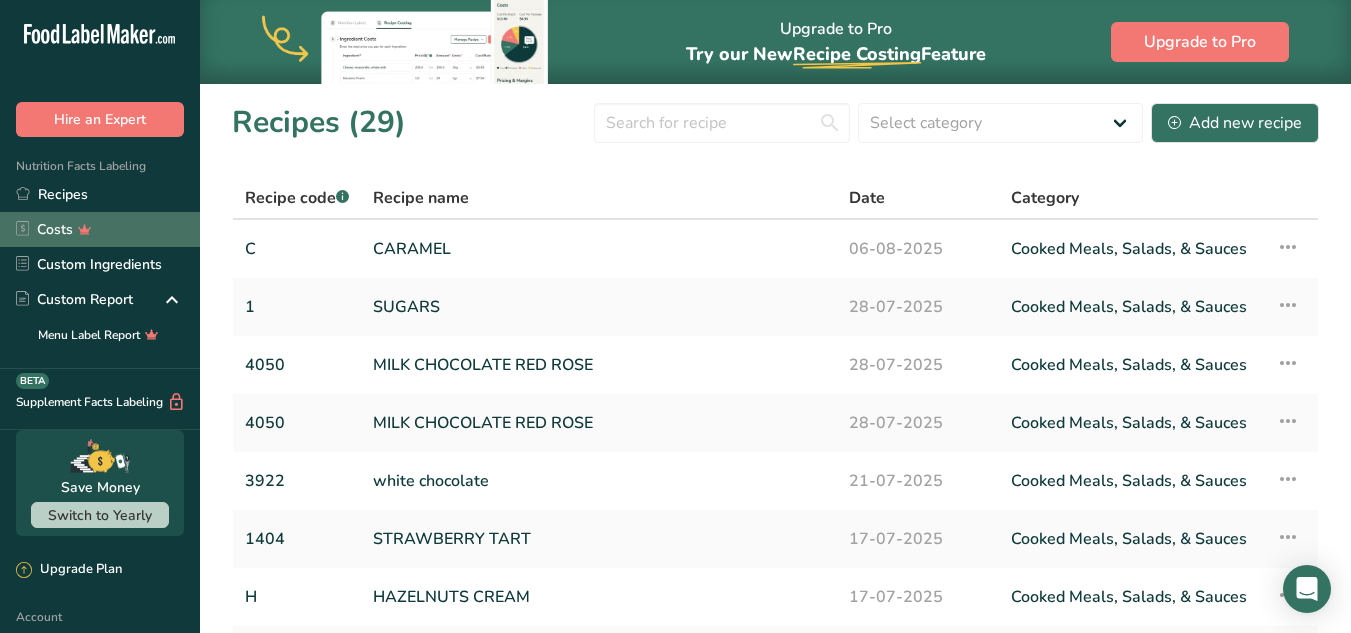 scroll, scrollTop: 0, scrollLeft: 0, axis: both 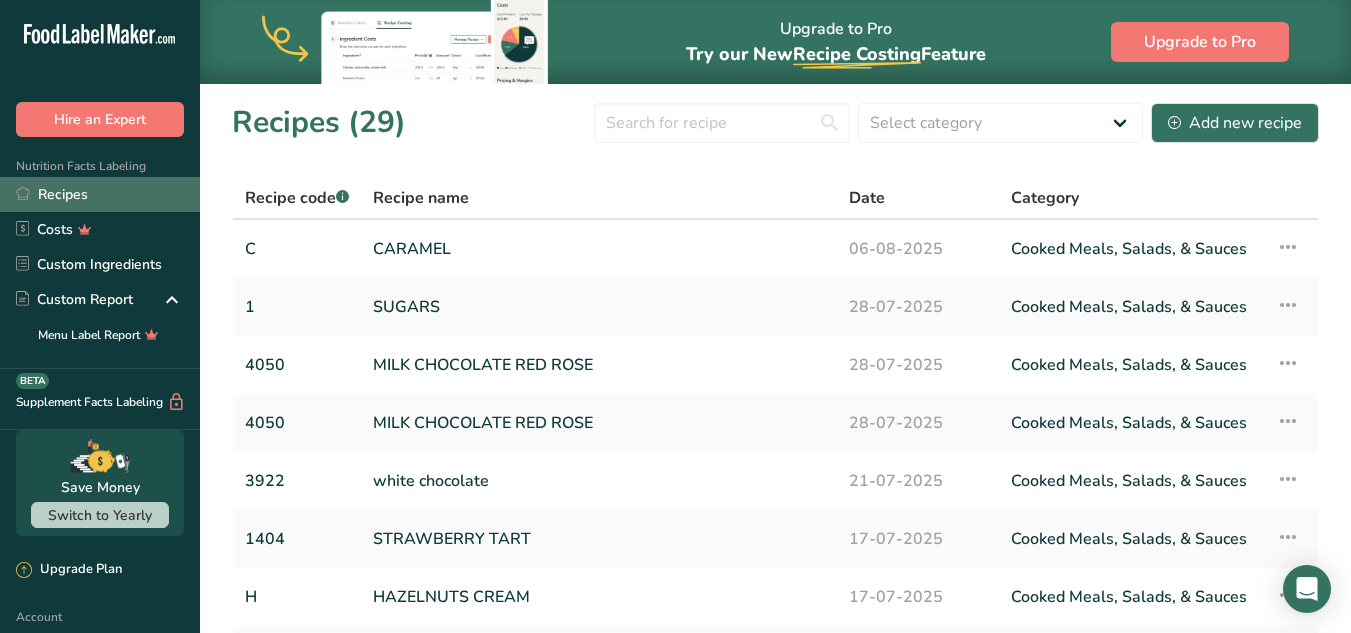 click on "Recipes" at bounding box center (100, 194) 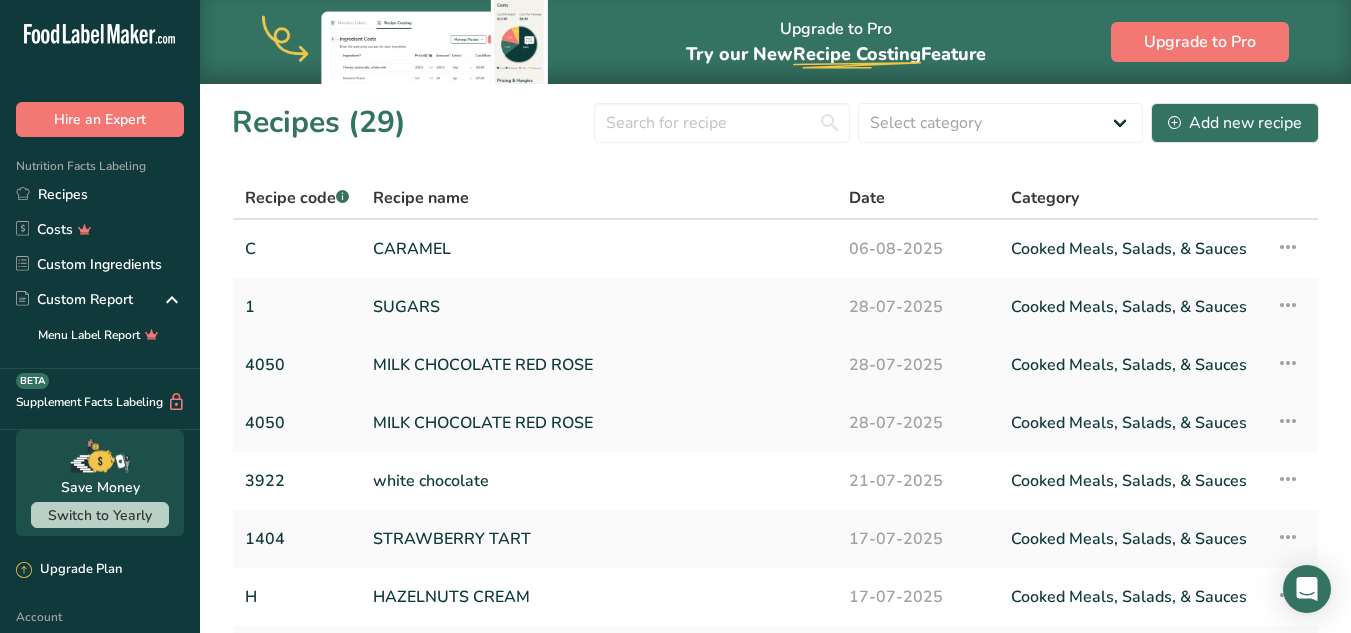 click on "MILK CHOCOLATE RED ROSE" at bounding box center (599, 365) 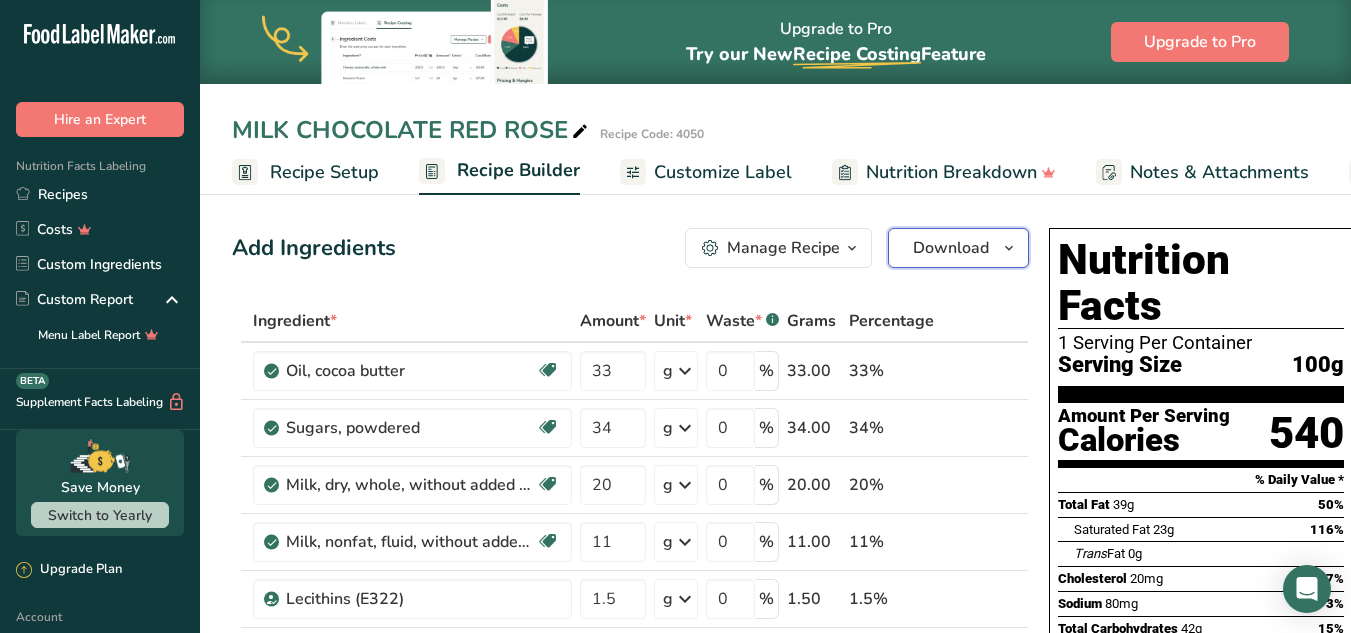 click on "Download" at bounding box center [958, 248] 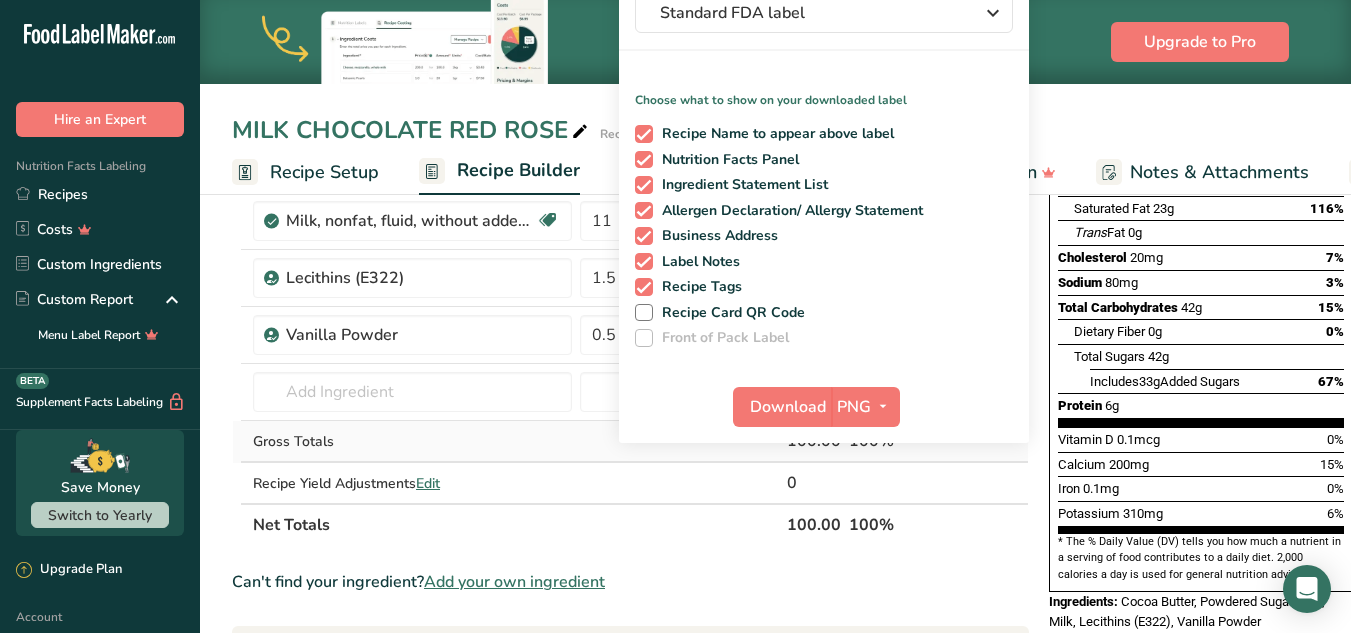 scroll, scrollTop: 400, scrollLeft: 0, axis: vertical 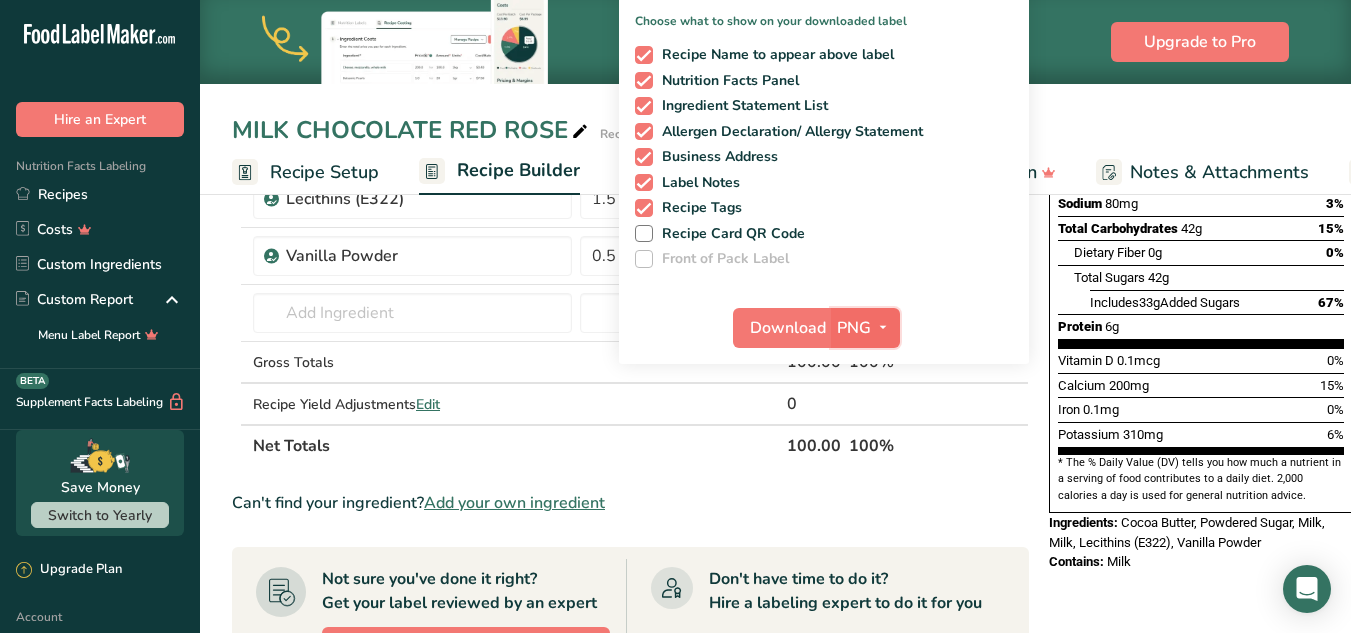 click at bounding box center (883, 328) 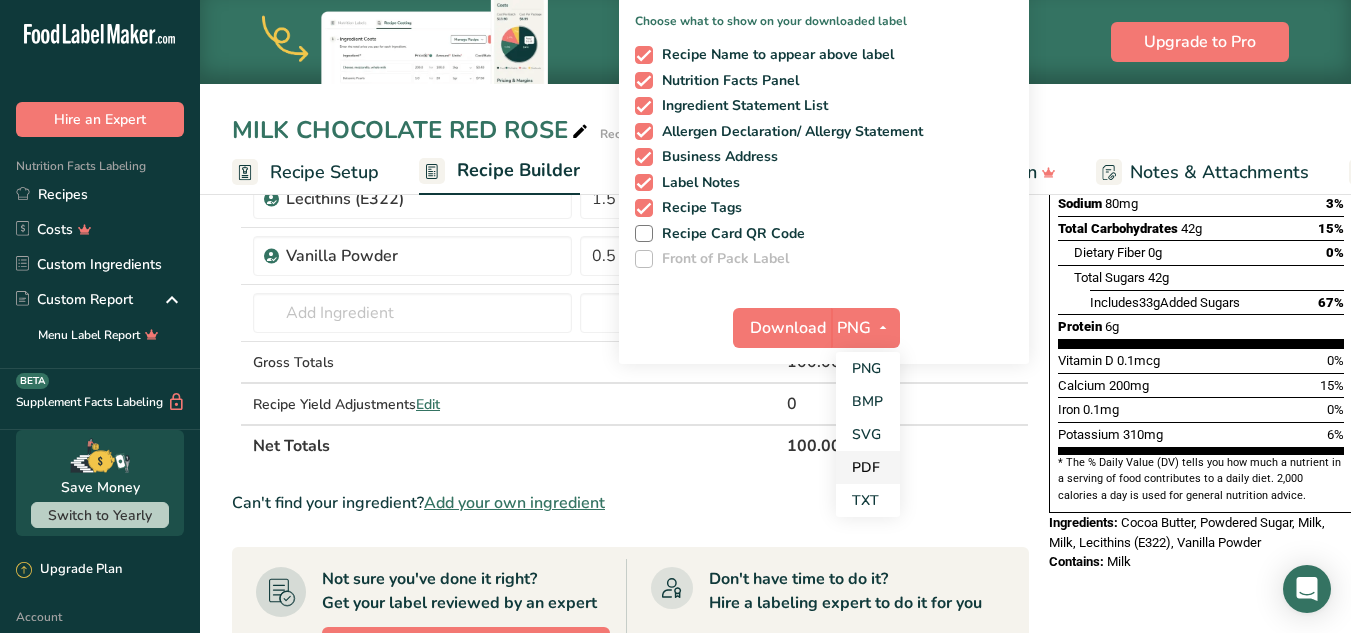 click on "PDF" at bounding box center (868, 467) 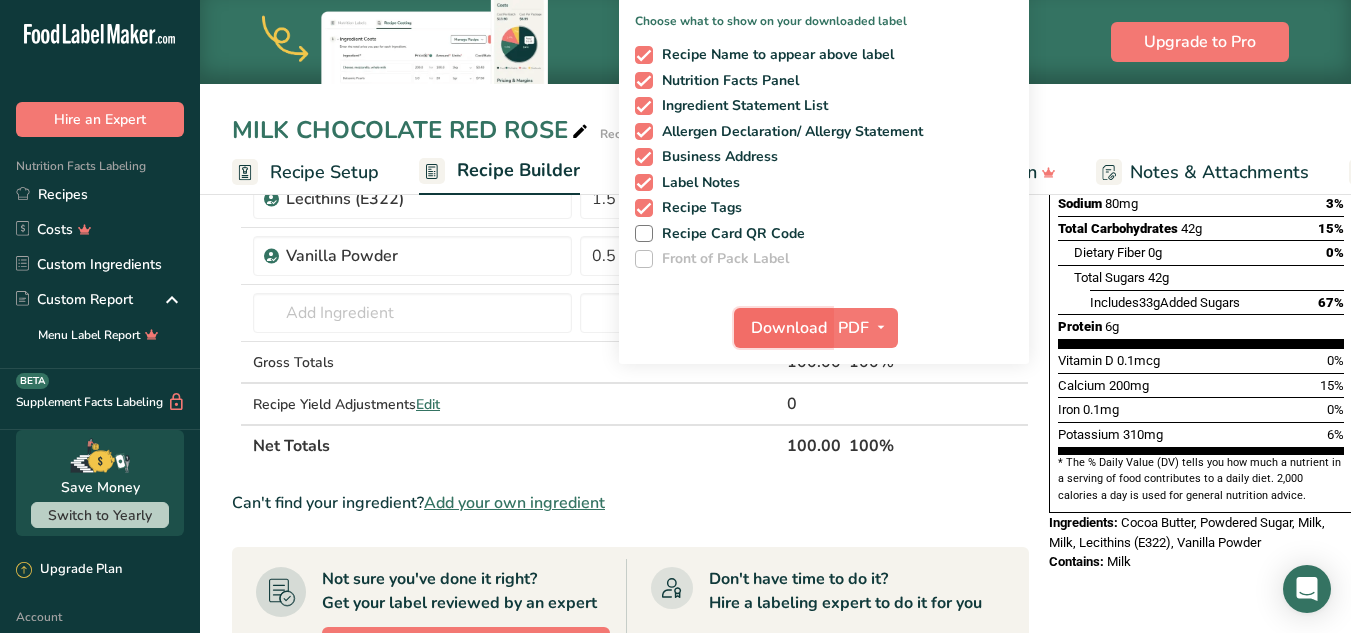 click on "Download" at bounding box center [789, 328] 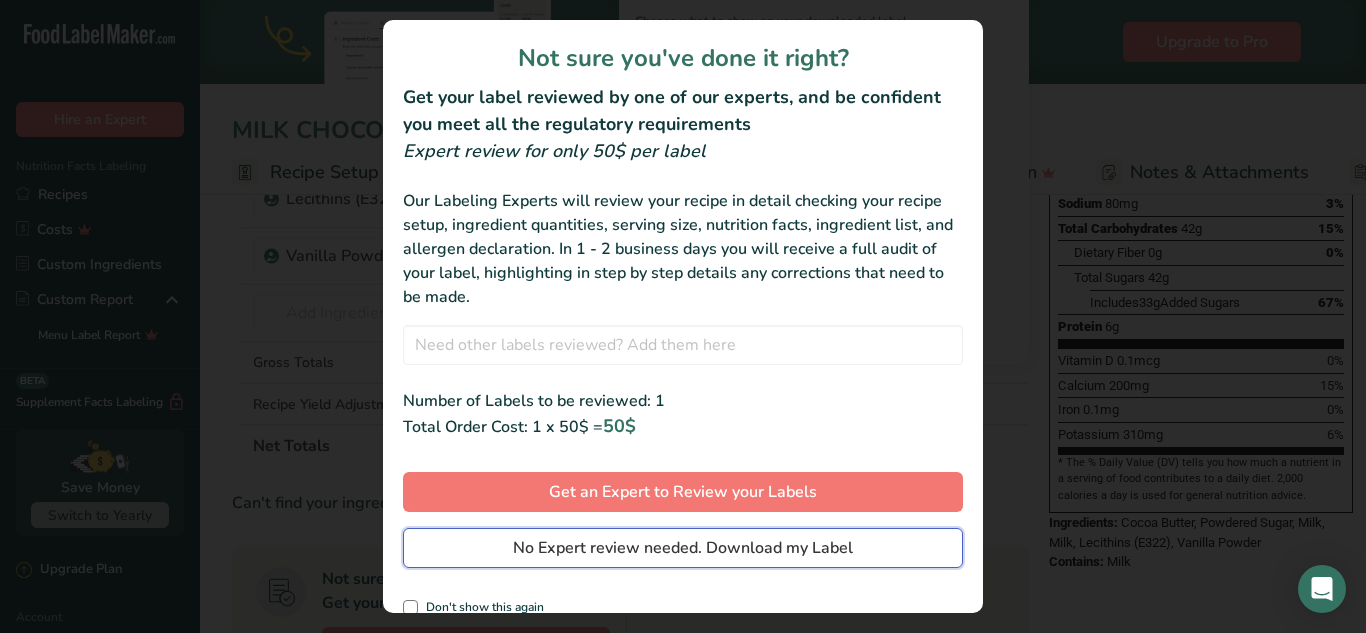 click on "No Expert review needed. Download my Label" at bounding box center [683, 548] 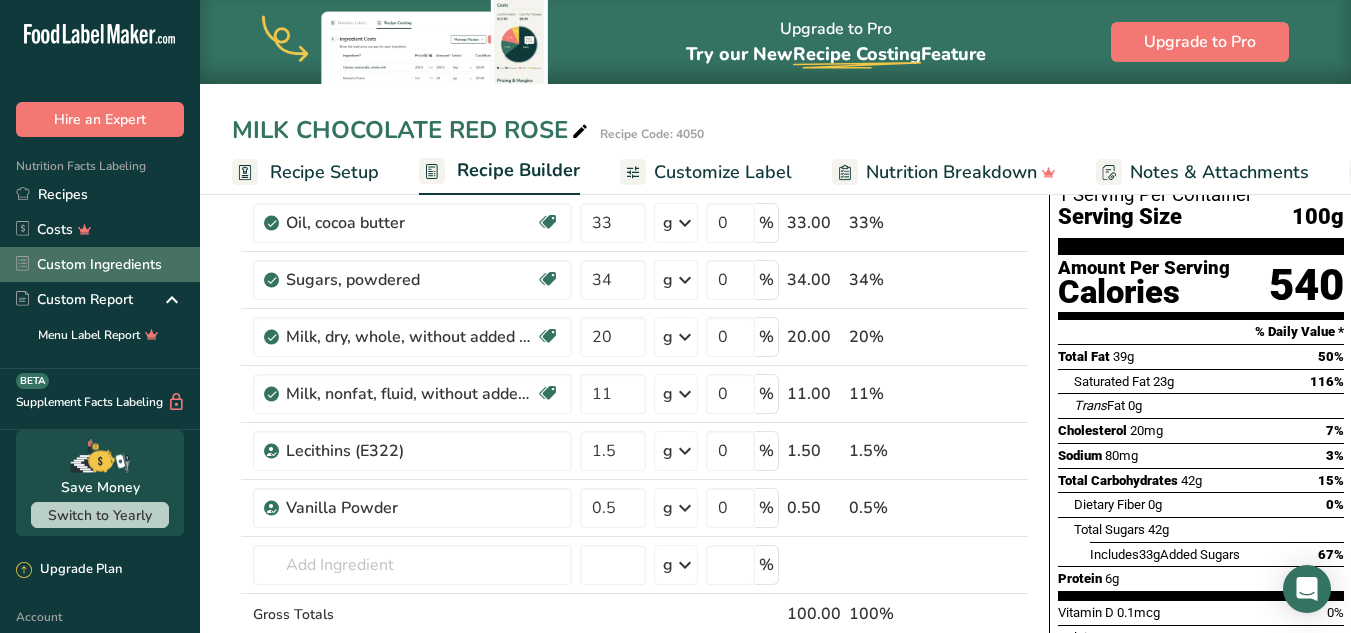 scroll, scrollTop: 0, scrollLeft: 0, axis: both 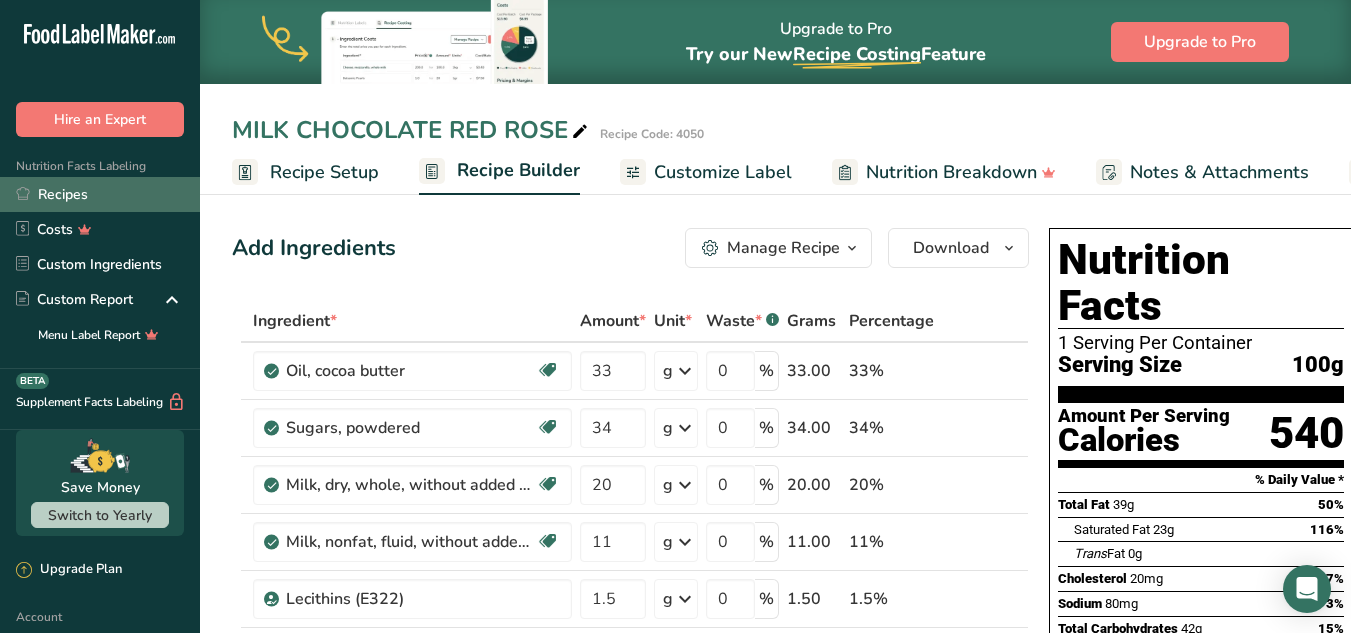 click on "Recipes" at bounding box center (100, 194) 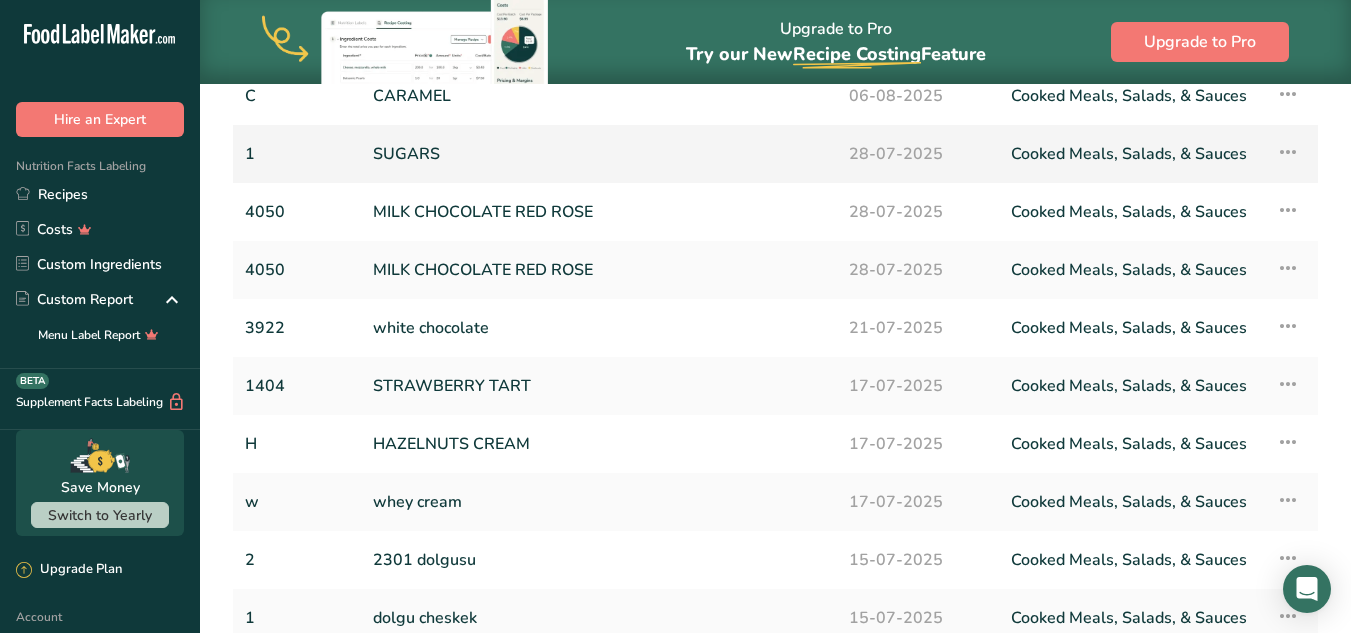 scroll, scrollTop: 200, scrollLeft: 0, axis: vertical 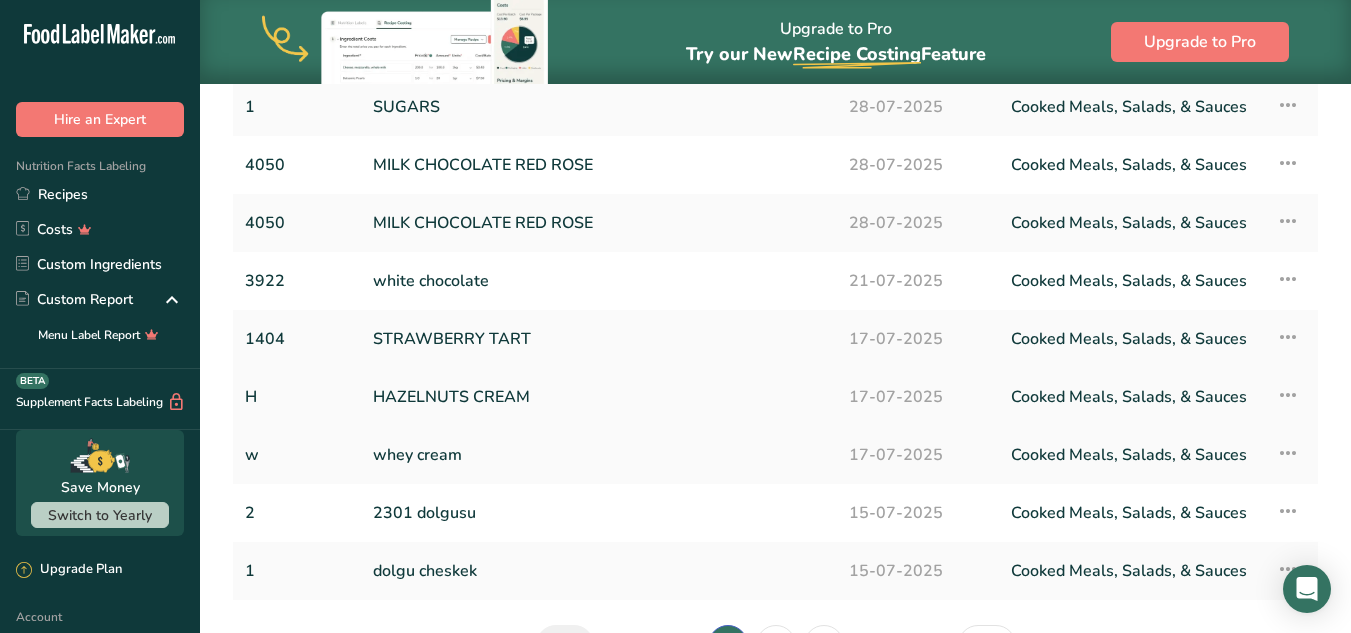 click on "HAZELNUTS CREAM" at bounding box center [599, 397] 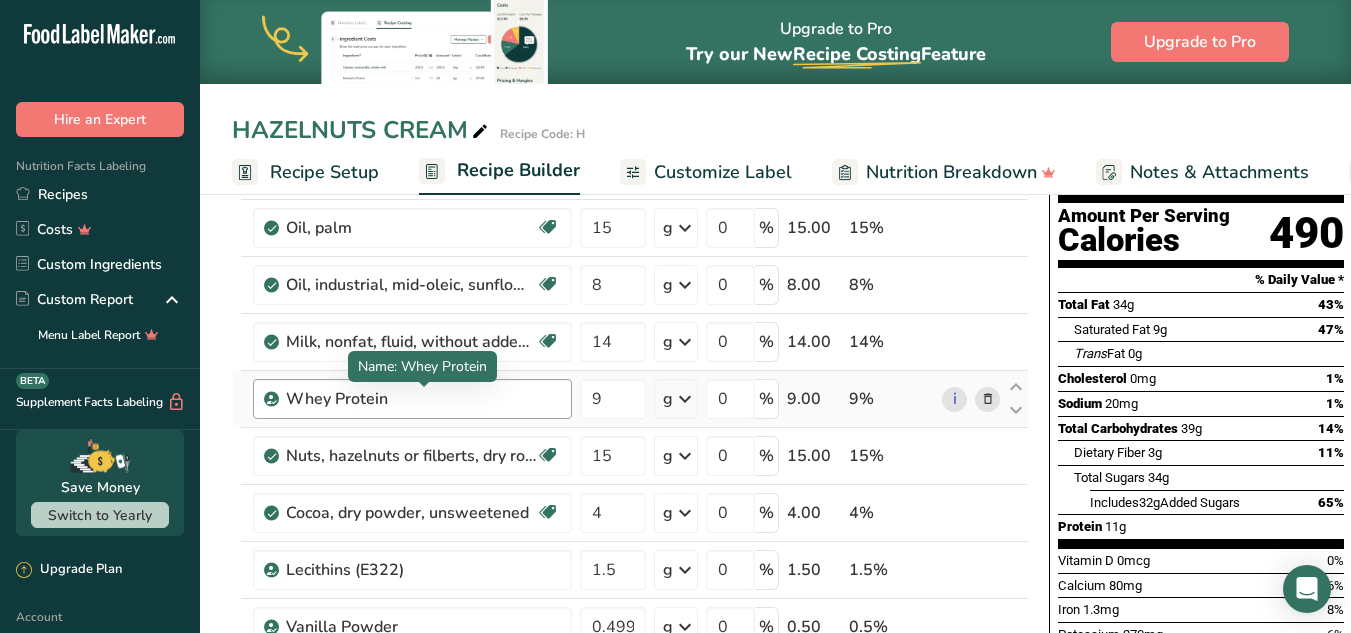 scroll, scrollTop: 0, scrollLeft: 0, axis: both 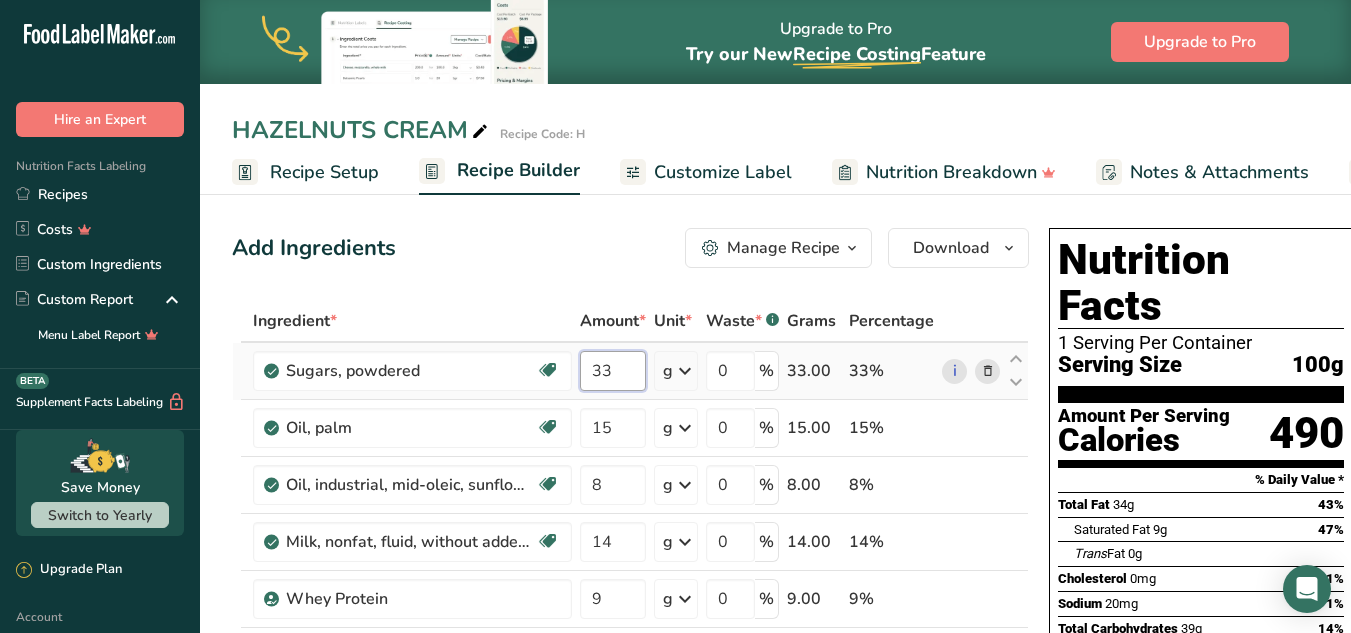 click on "33" at bounding box center [613, 371] 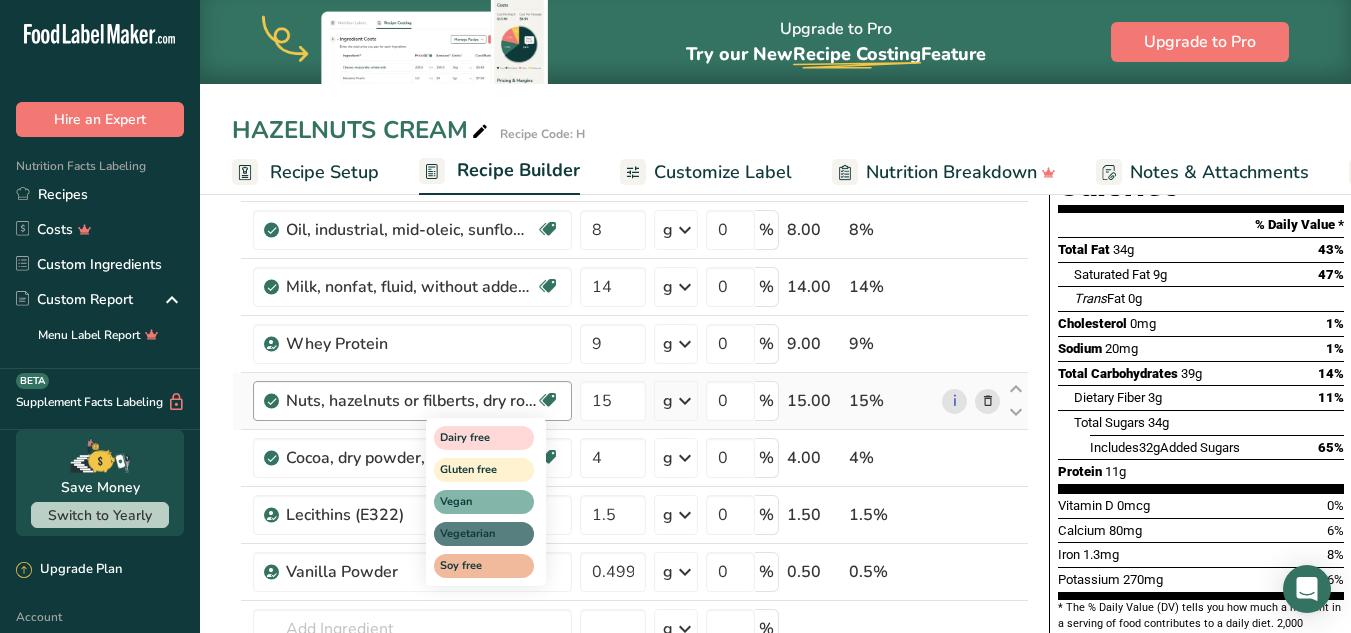 scroll, scrollTop: 300, scrollLeft: 0, axis: vertical 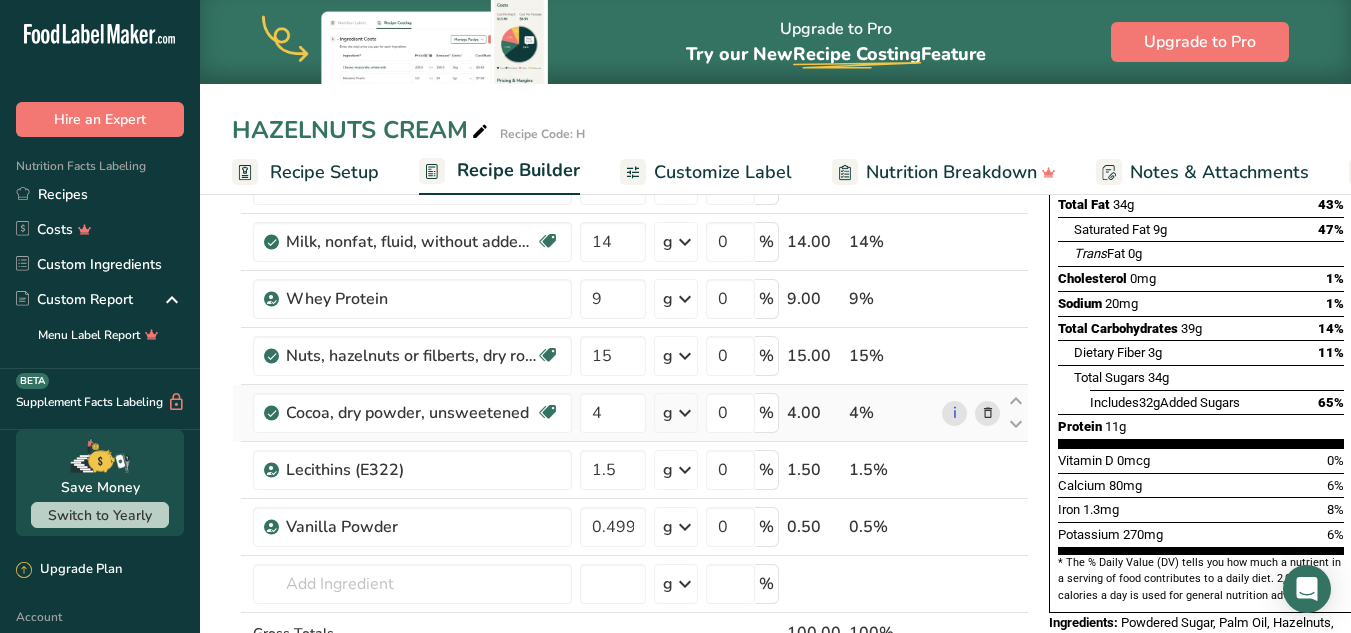 type on "32.999999" 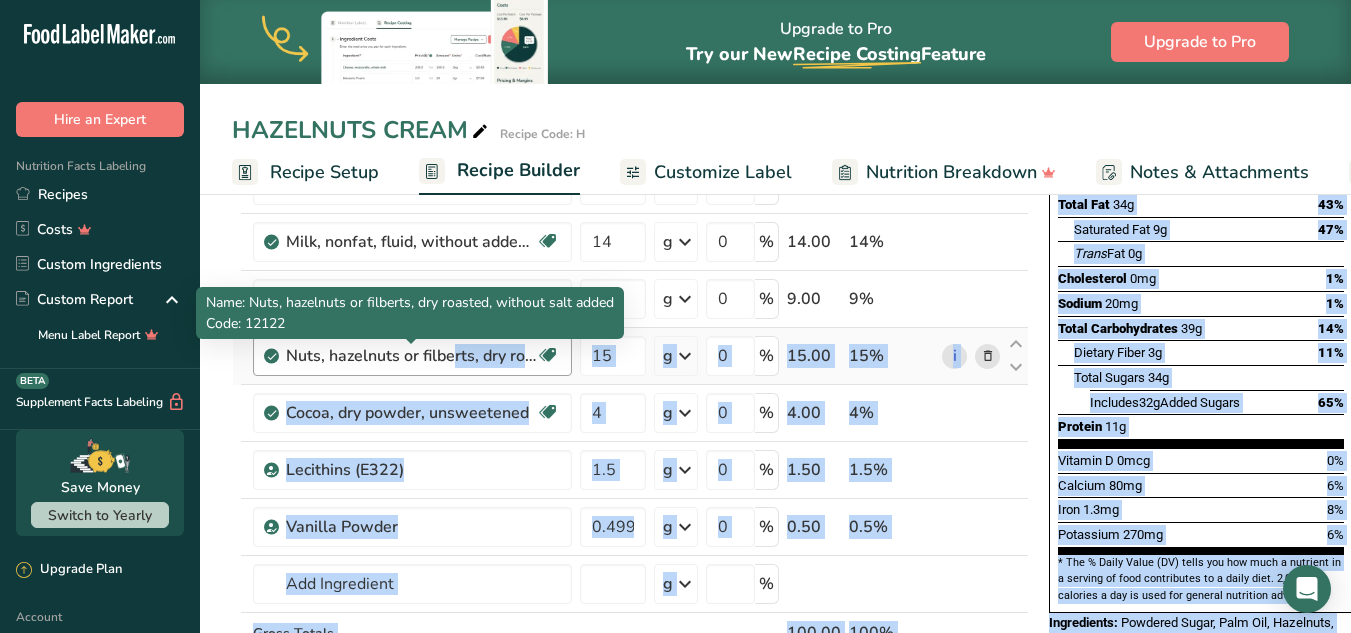 drag, startPoint x: 536, startPoint y: 353, endPoint x: 350, endPoint y: 361, distance: 186.17197 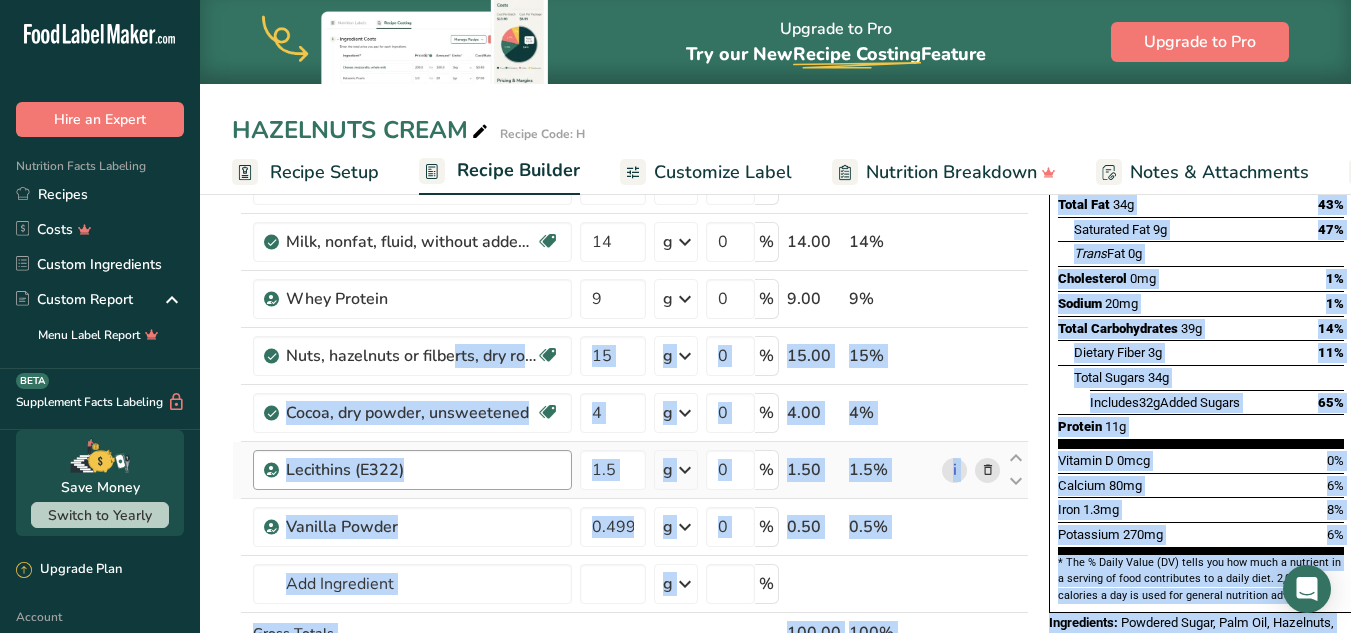 click on "Lecithins (E322)" at bounding box center [412, 470] 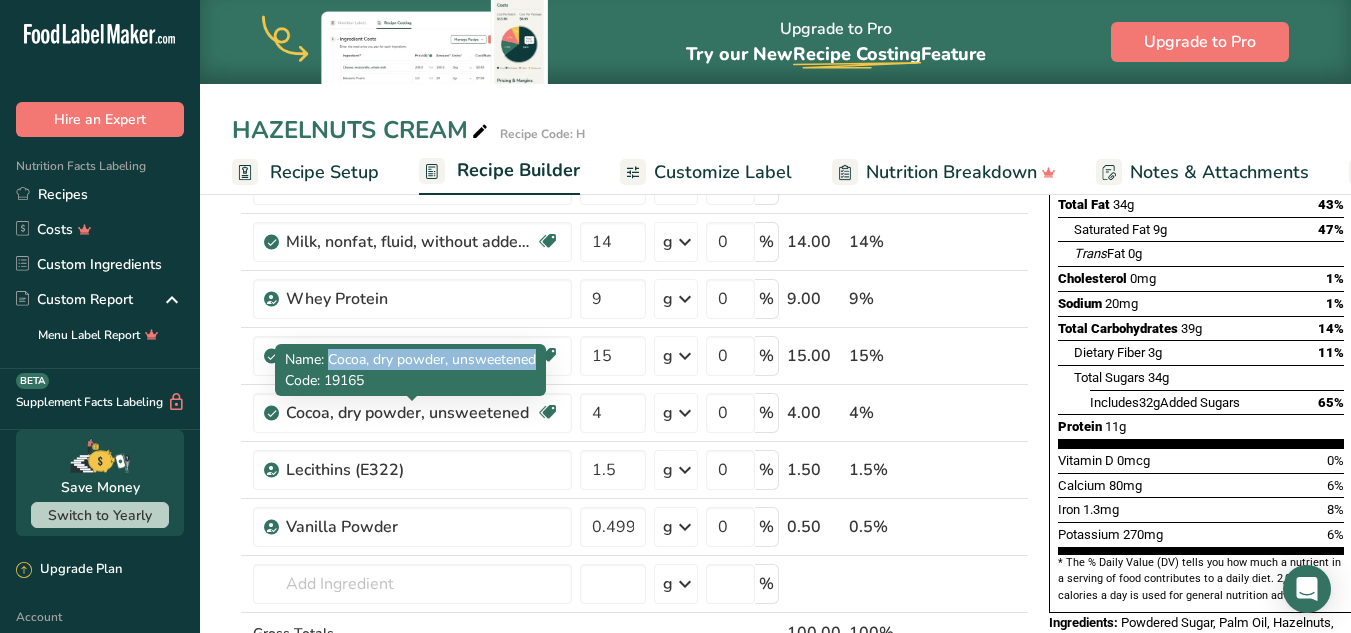 drag, startPoint x: 539, startPoint y: 353, endPoint x: 333, endPoint y: 358, distance: 206.06067 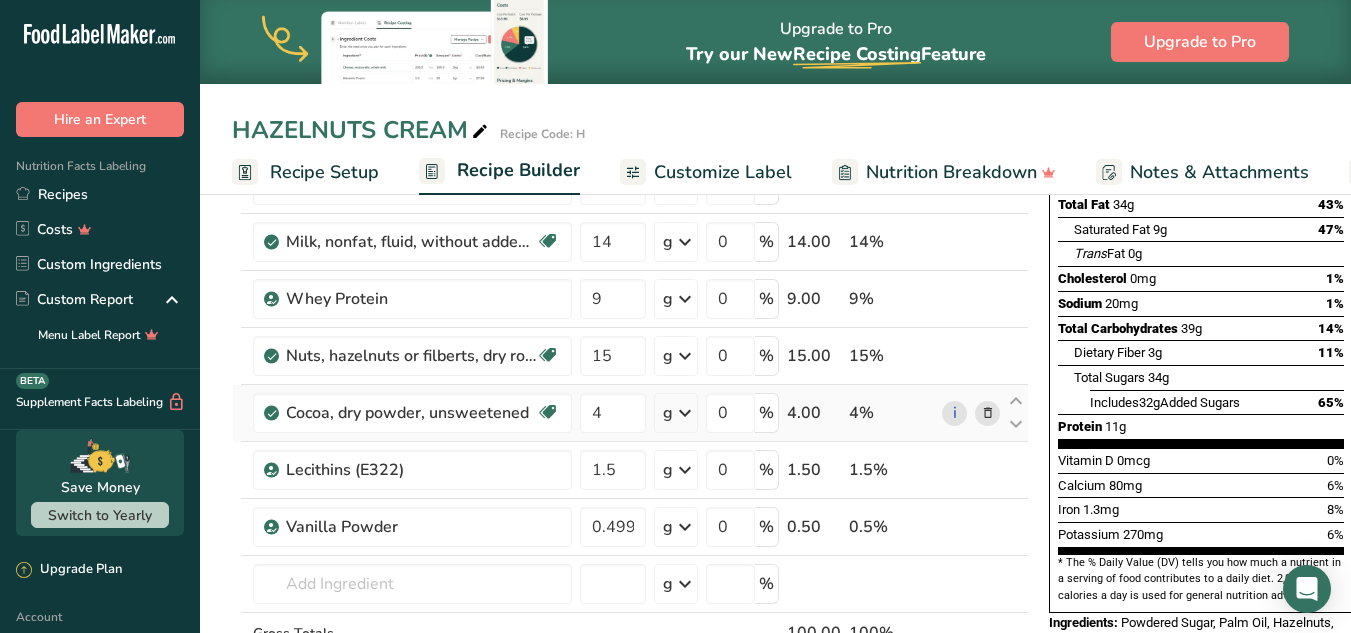 click at bounding box center (988, 413) 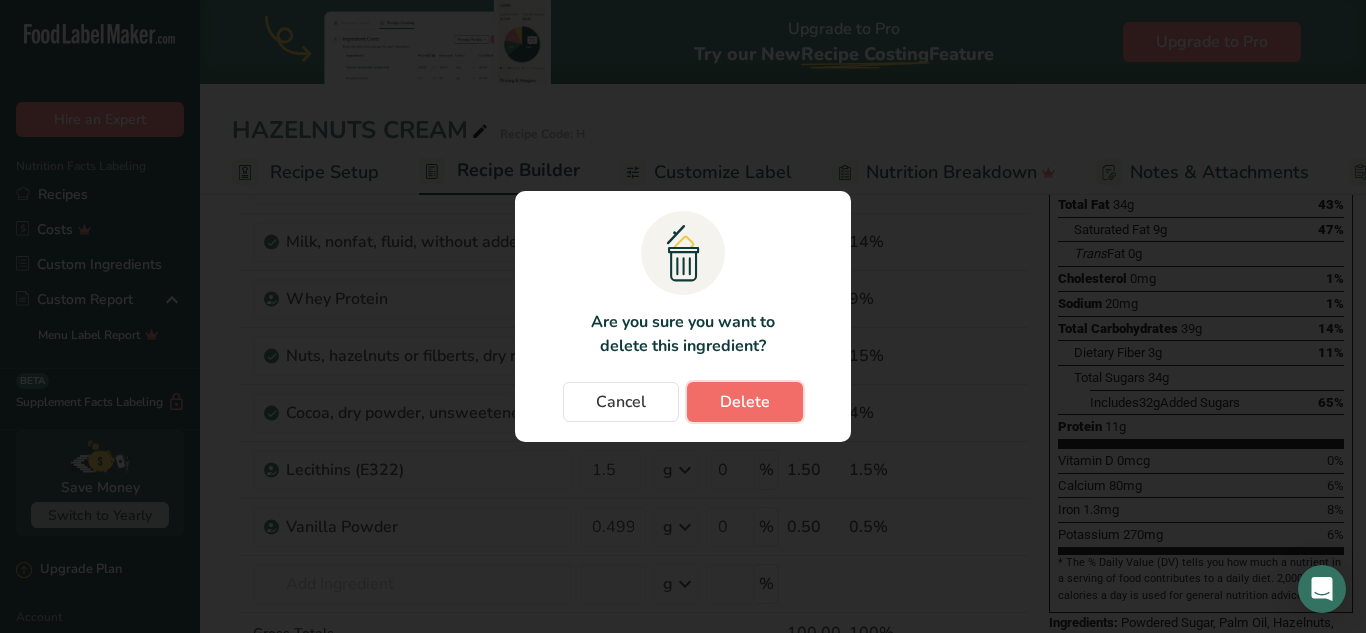 click on "Delete" at bounding box center (745, 402) 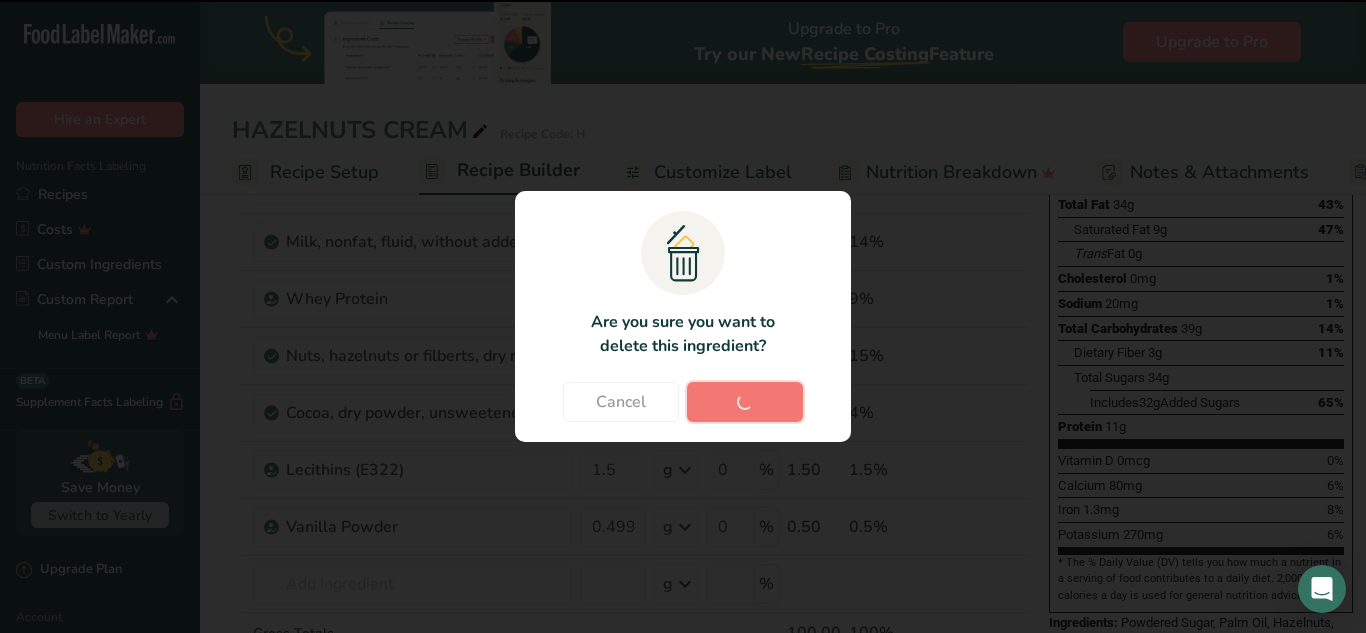 type on "1.5" 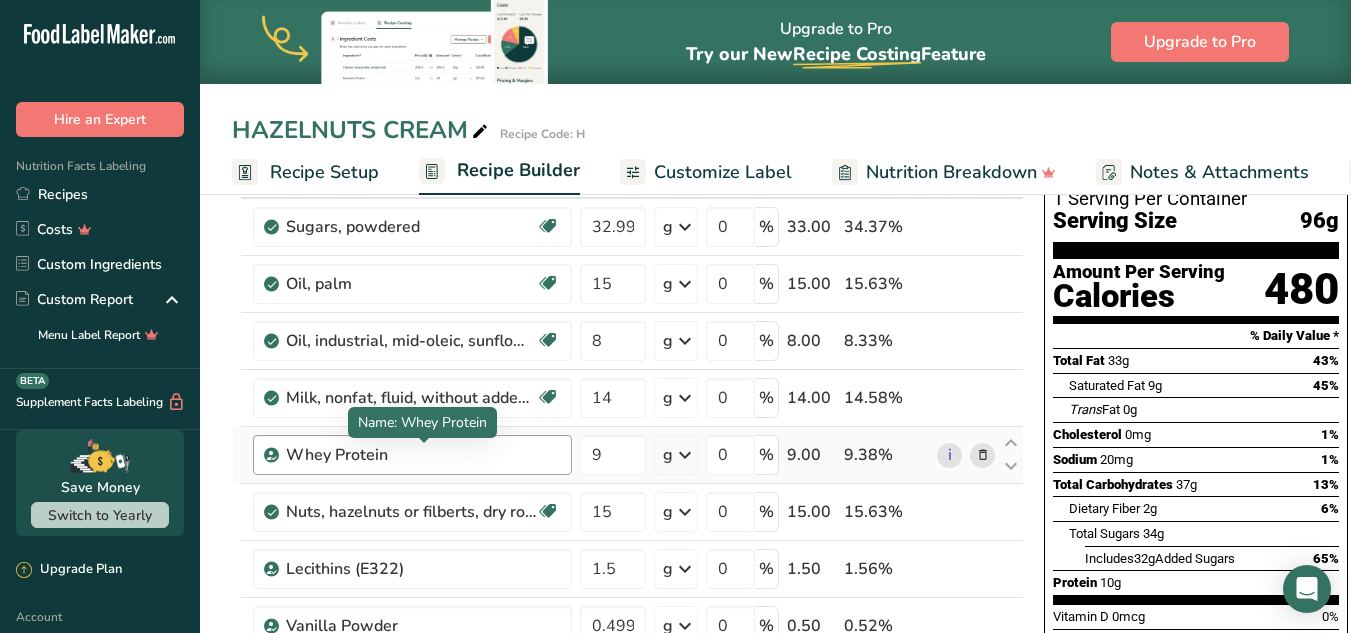 scroll, scrollTop: 0, scrollLeft: 0, axis: both 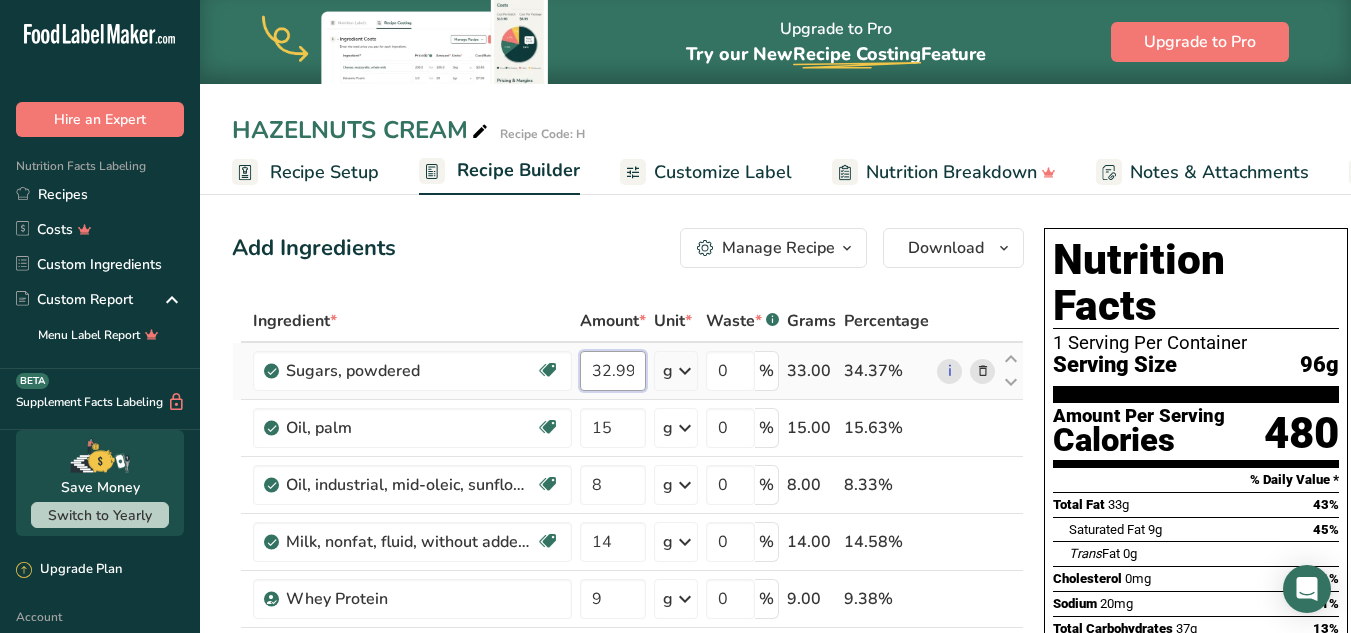 click on "32.999999" at bounding box center (613, 371) 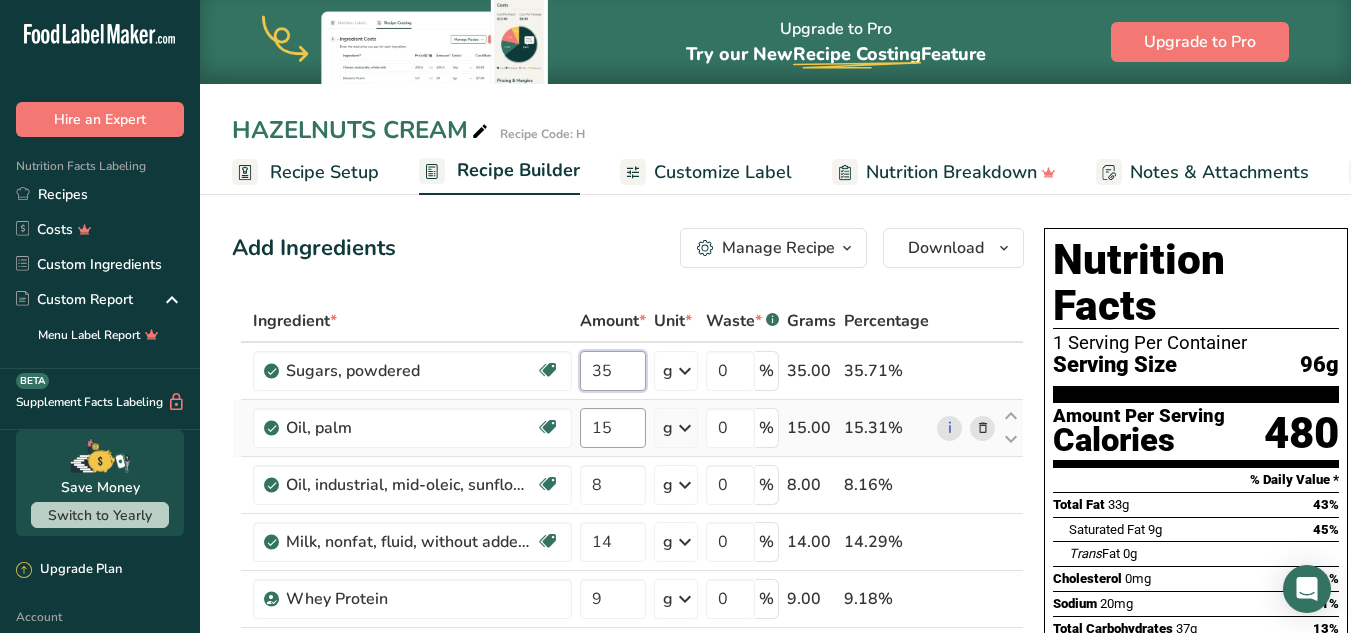 type on "35" 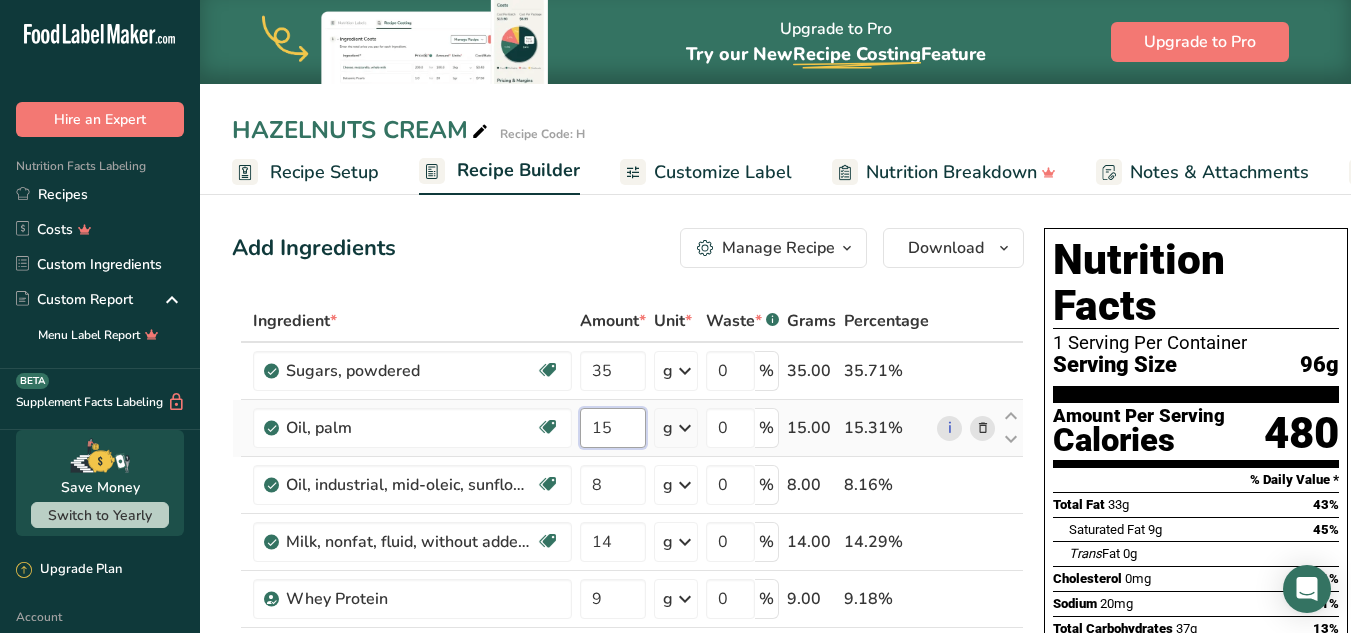 click on "Ingredient *
Amount *
Unit *
Waste *   .a-a{fill:#347362;}.b-a{fill:#fff;}          Grams
Percentage
Sugars, powdered
Dairy free
Gluten free
Vegan
Vegetarian
Soy free
35
g
Portions
1 cup unsifted
1 cup sifted
1 tbsp unsifted
See more
Weight Units
g
kg
mg
See more
Volume Units
l
Volume units require a density conversion. If you know your ingredient's density enter it below. Otherwise, click on "RIA" our AI Regulatory bot - she will be able to help you
lb/ft3
g/cm3
Confirm
mL" at bounding box center (628, 640) 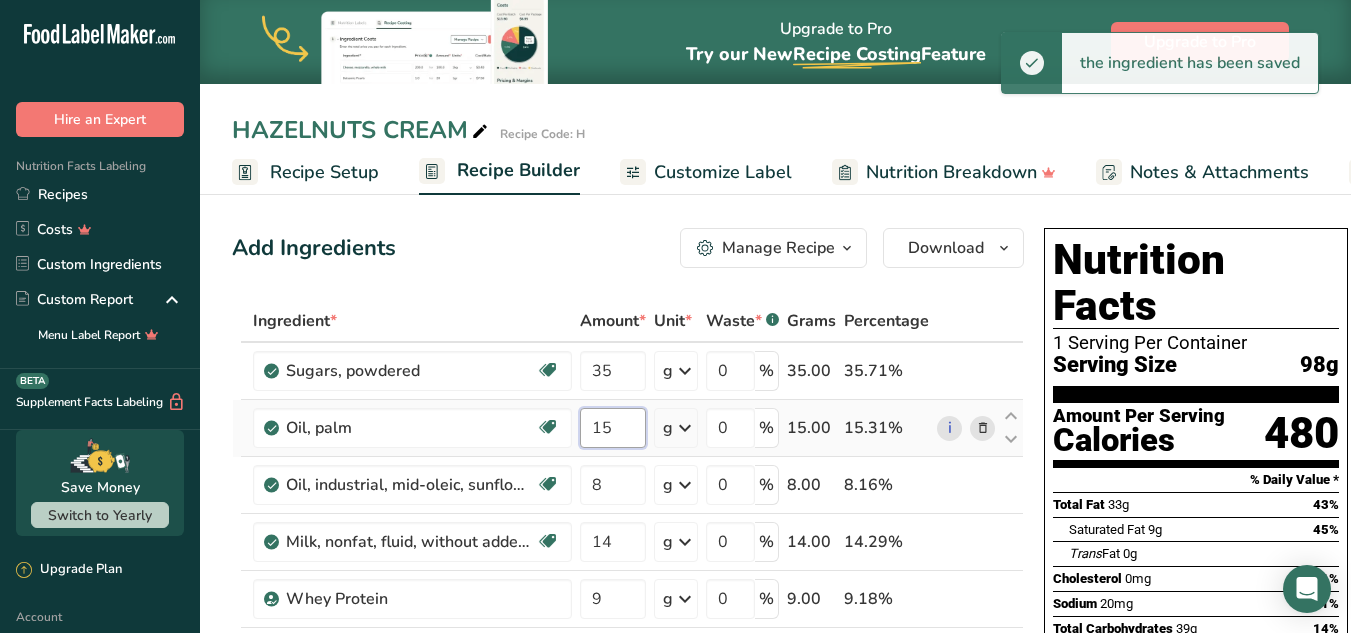 click on "15" at bounding box center [613, 428] 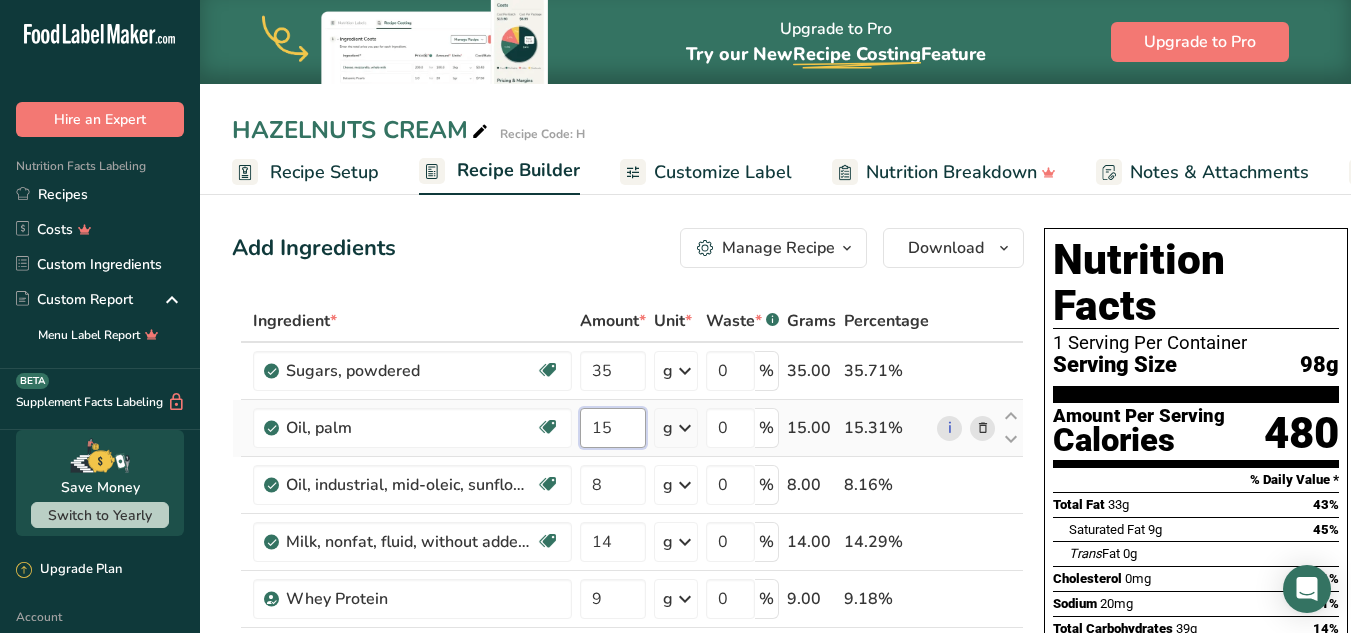 click on "15" at bounding box center (613, 428) 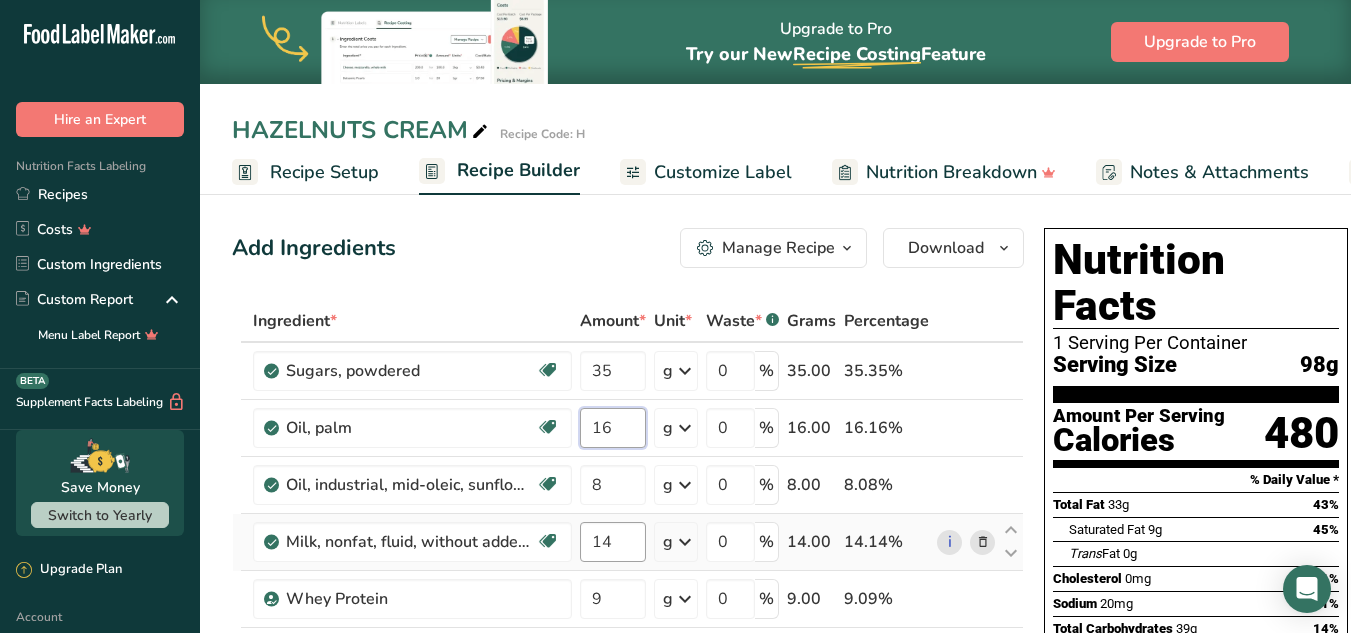 type on "16" 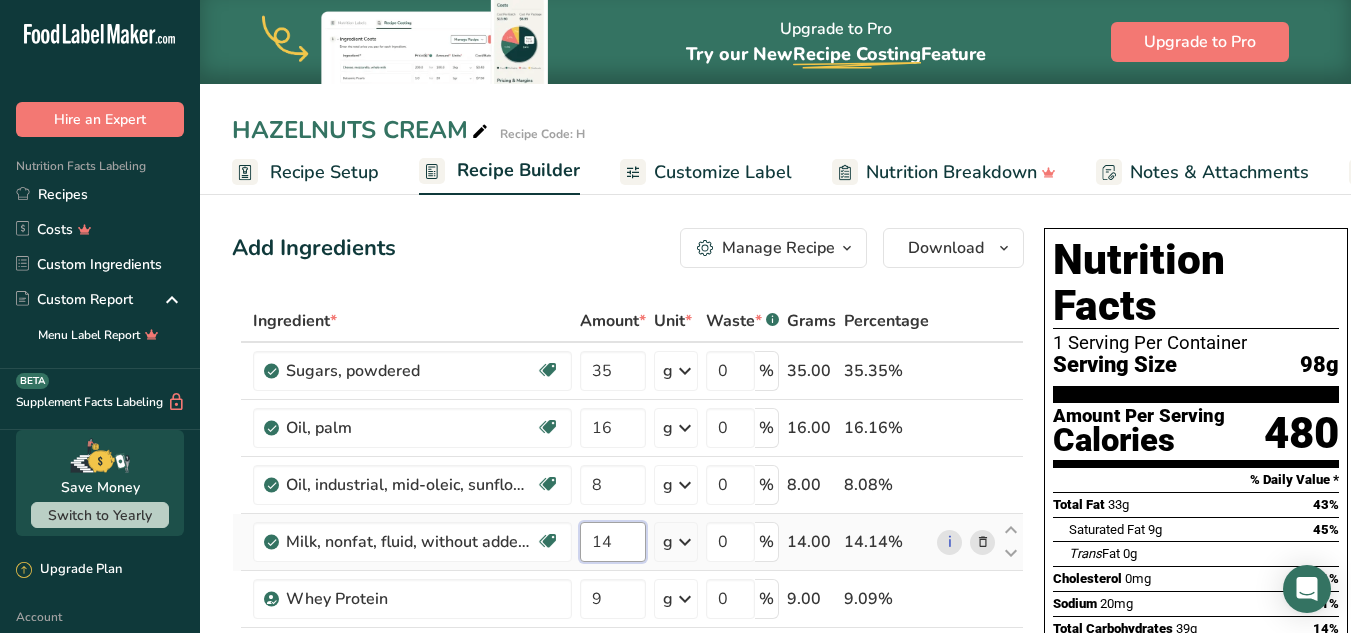 click on "Ingredient *
Amount *
Unit *
Waste *   .a-a{fill:#347362;}.b-a{fill:#fff;}          Grams
Percentage
Sugars, powdered
Dairy free
Gluten free
Vegan
Vegetarian
Soy free
35
g
Portions
1 cup unsifted
1 cup sifted
1 tbsp unsifted
See more
Weight Units
g
kg
mg
See more
Volume Units
l
Volume units require a density conversion. If you know your ingredient's density enter it below. Otherwise, click on "RIA" our AI Regulatory bot - she will be able to help you
lb/ft3
g/cm3
Confirm
mL" at bounding box center (628, 640) 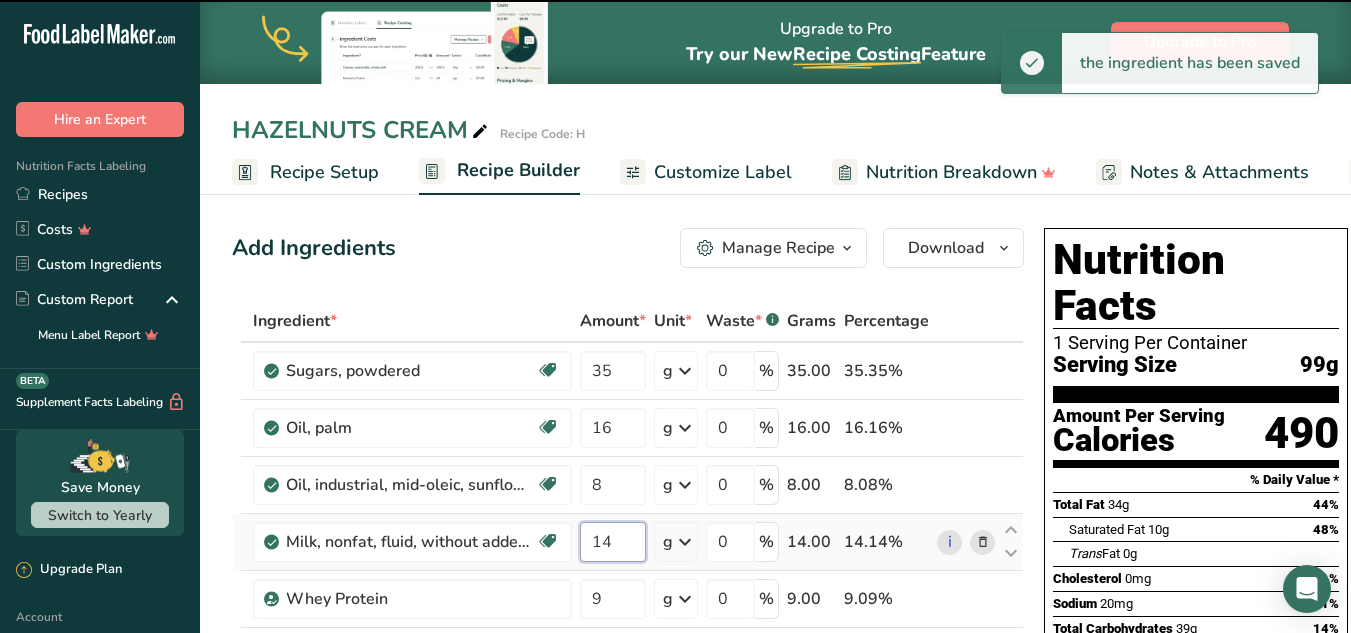 click on "14" at bounding box center [613, 542] 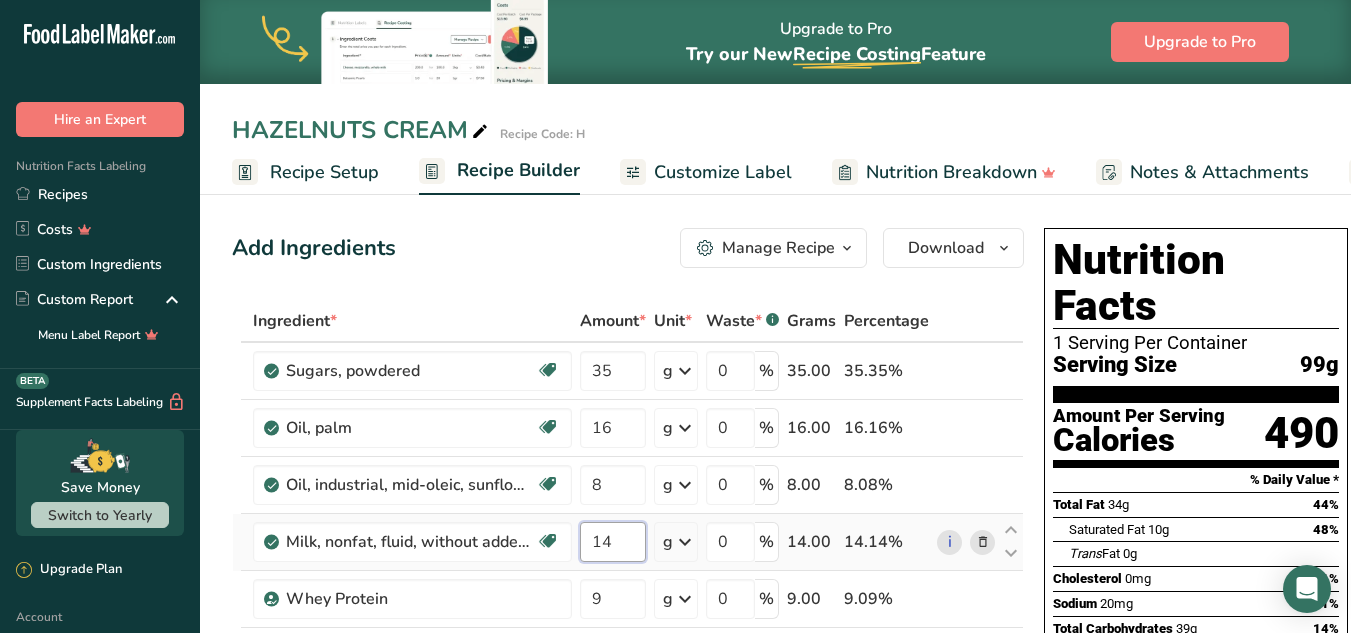drag, startPoint x: 594, startPoint y: 535, endPoint x: 622, endPoint y: 530, distance: 28.442924 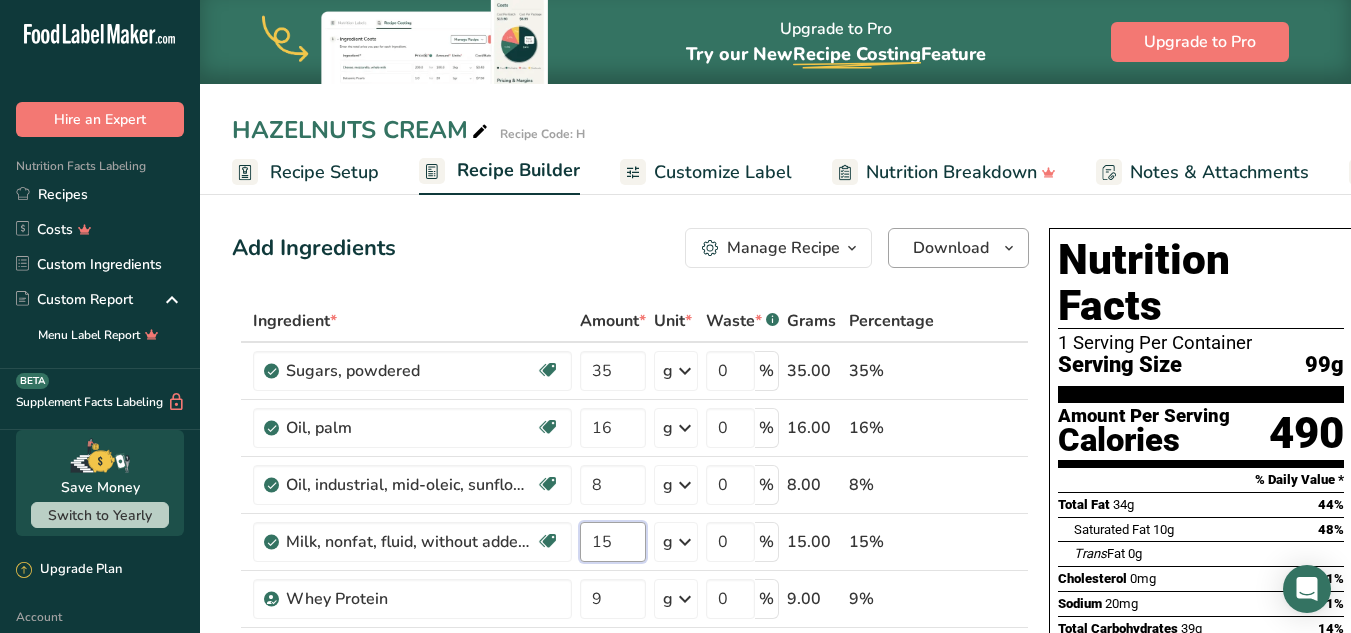 type on "15" 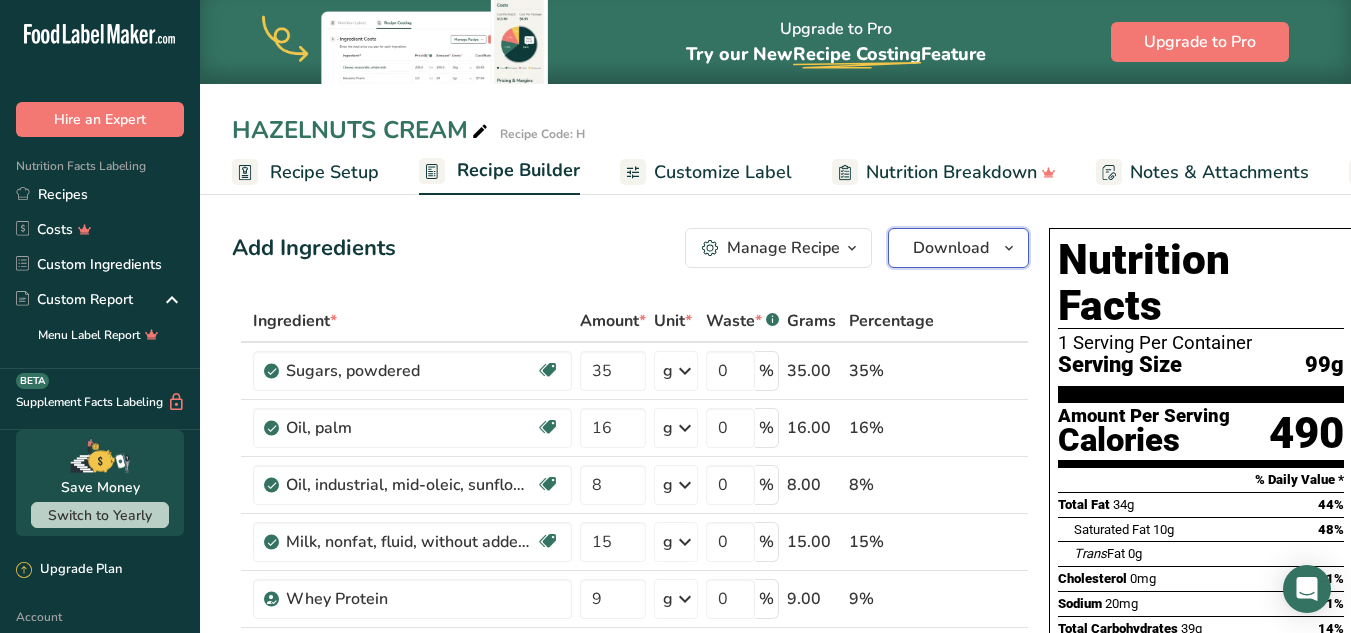click on "Download" at bounding box center (951, 248) 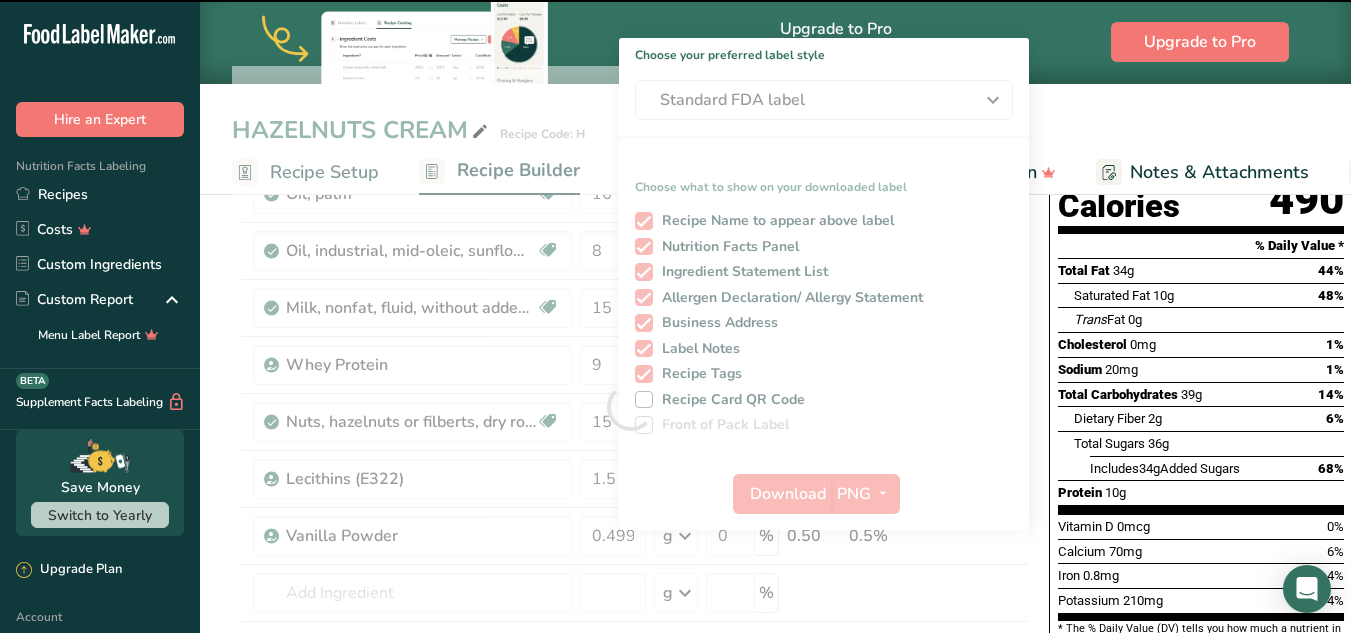 scroll, scrollTop: 300, scrollLeft: 0, axis: vertical 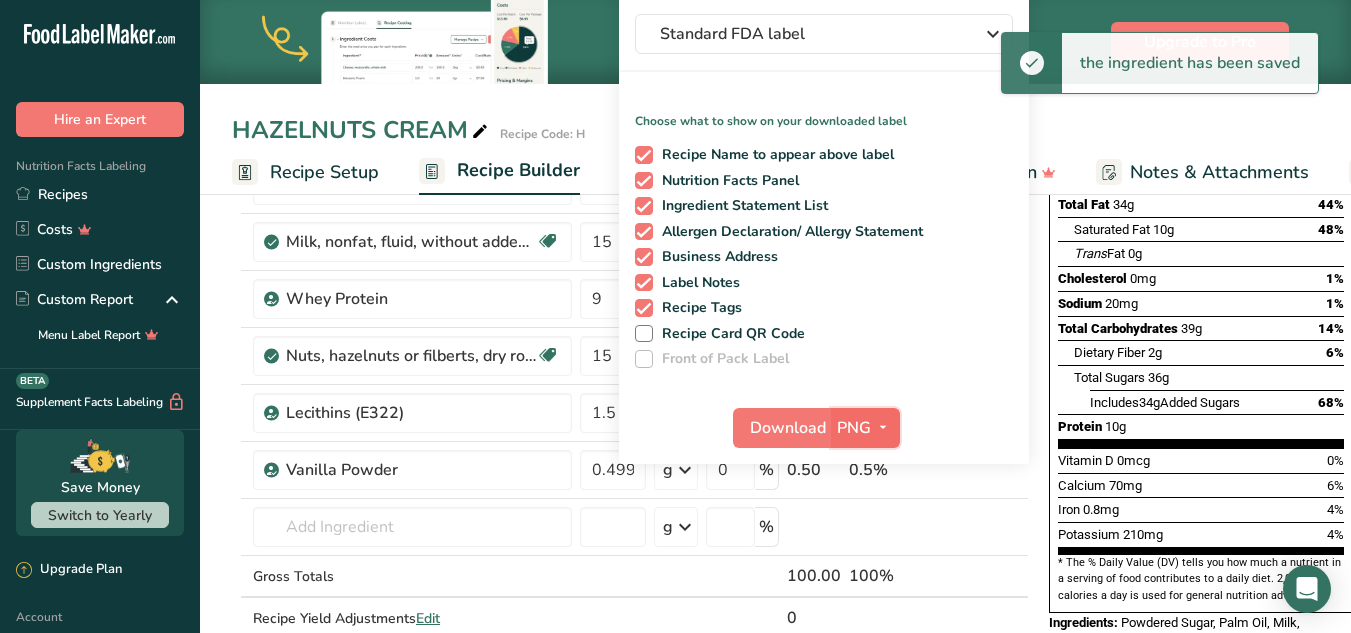 click on "PNG" at bounding box center [854, 428] 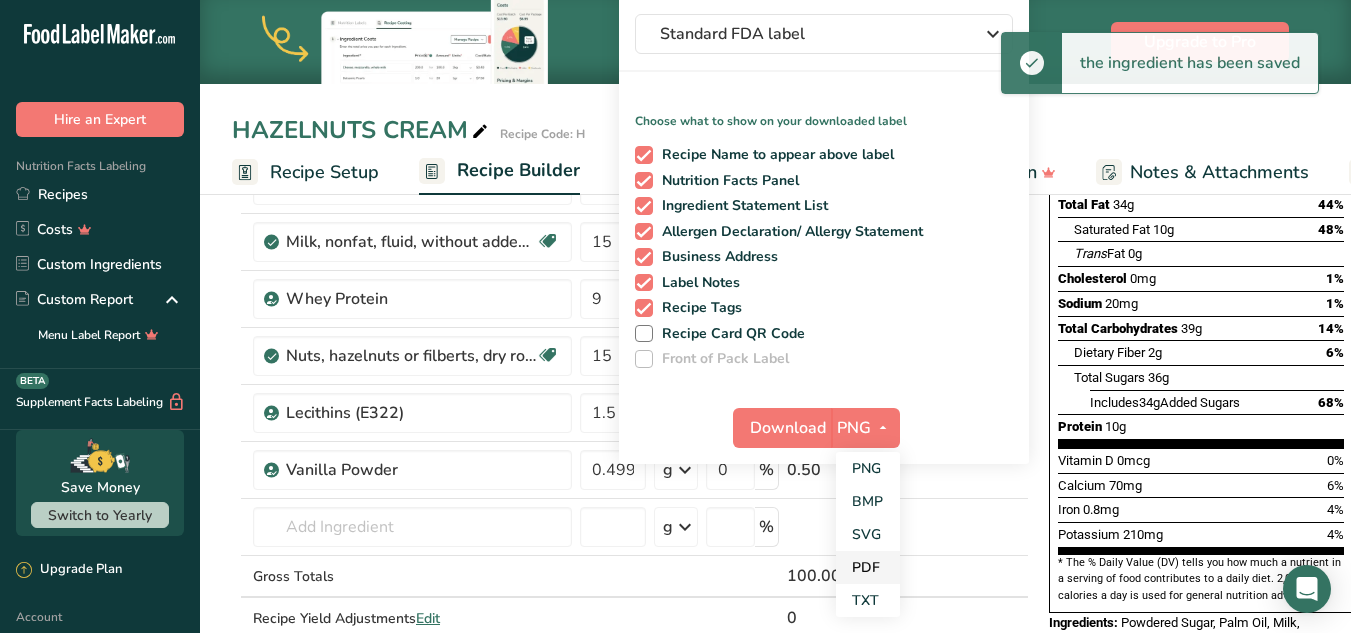 click on "PDF" at bounding box center [868, 567] 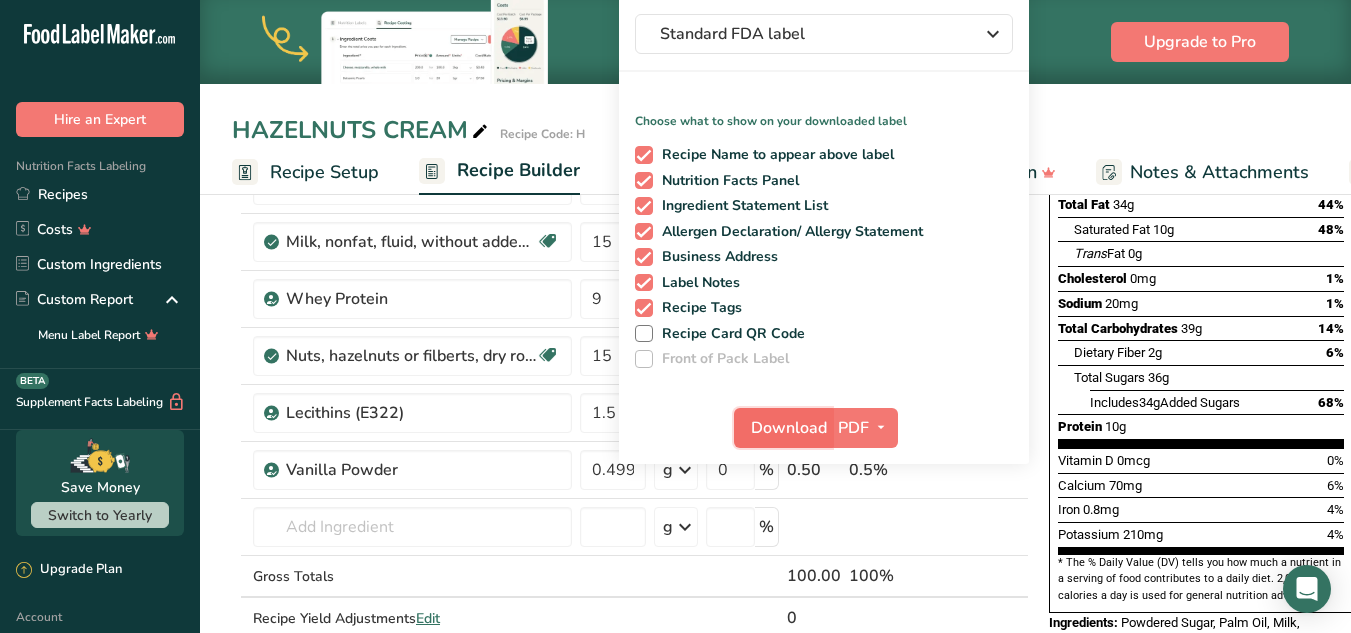 click on "Download" at bounding box center (789, 428) 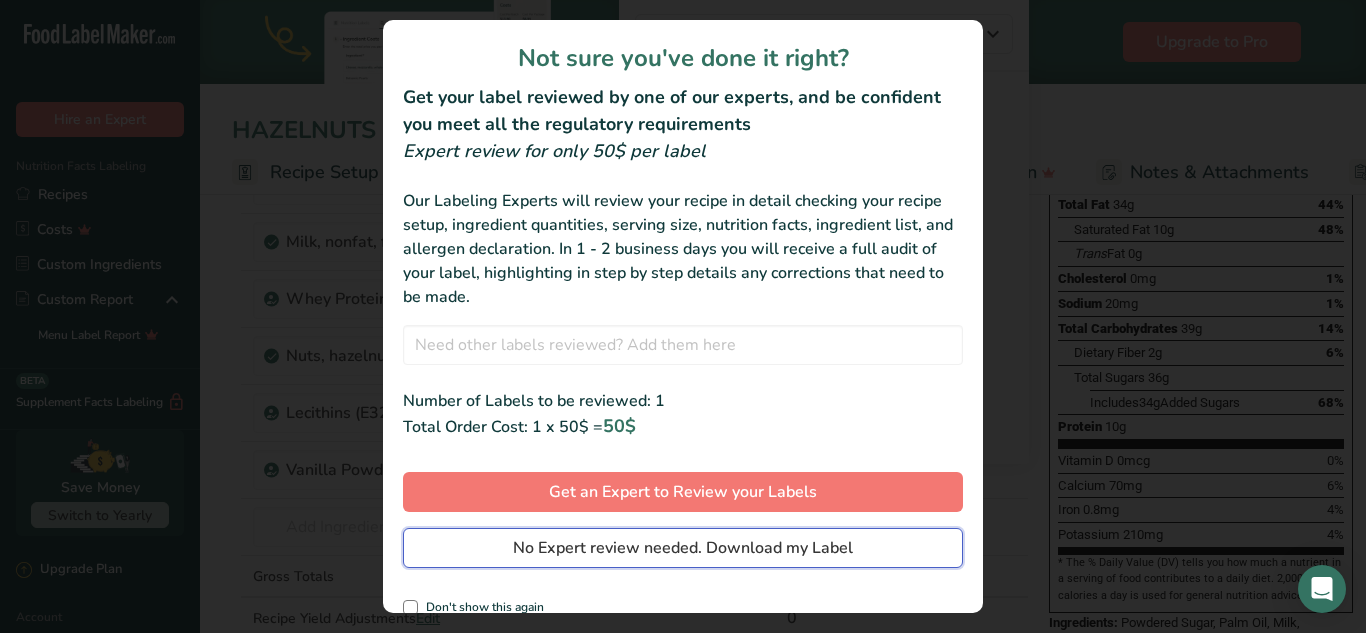 click on "No Expert review needed. Download my Label" at bounding box center [683, 548] 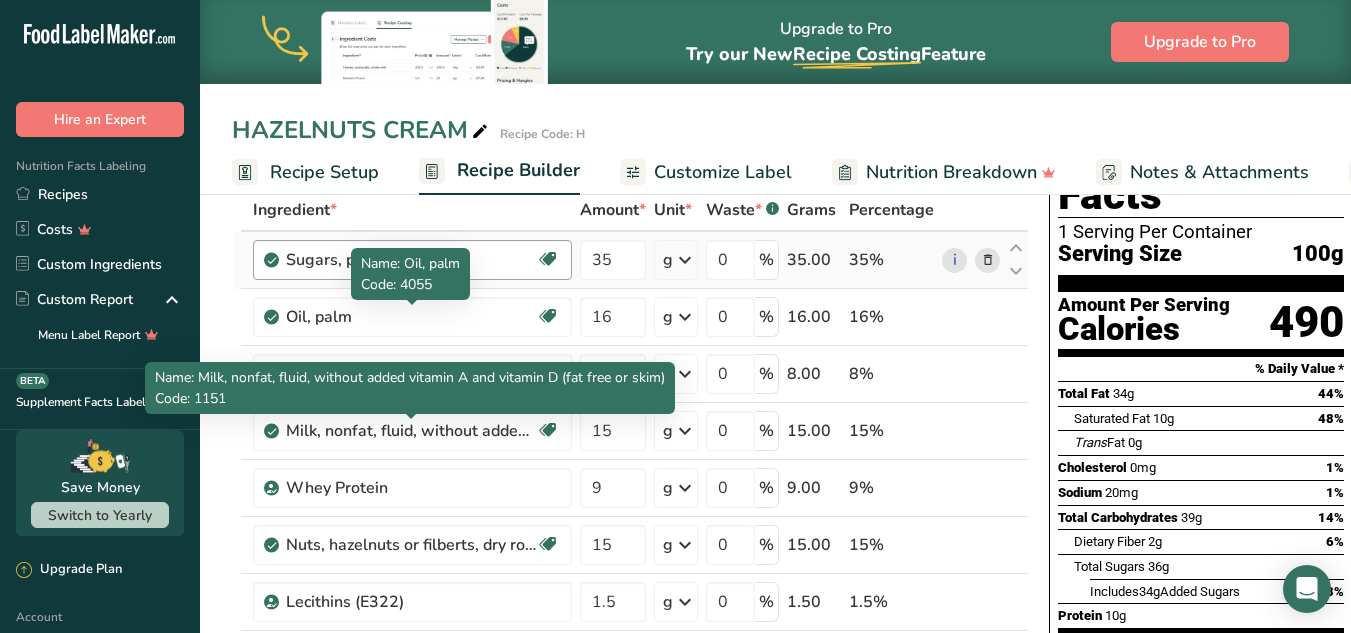 scroll, scrollTop: 0, scrollLeft: 0, axis: both 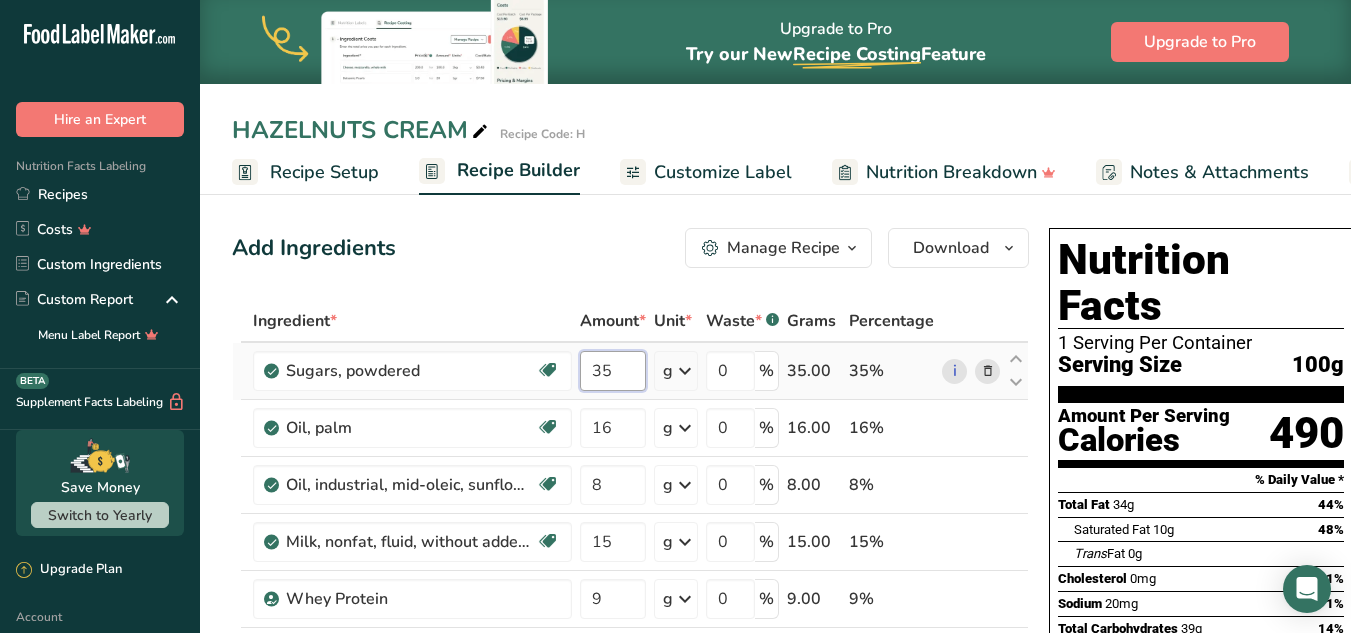 click on "35" at bounding box center (613, 371) 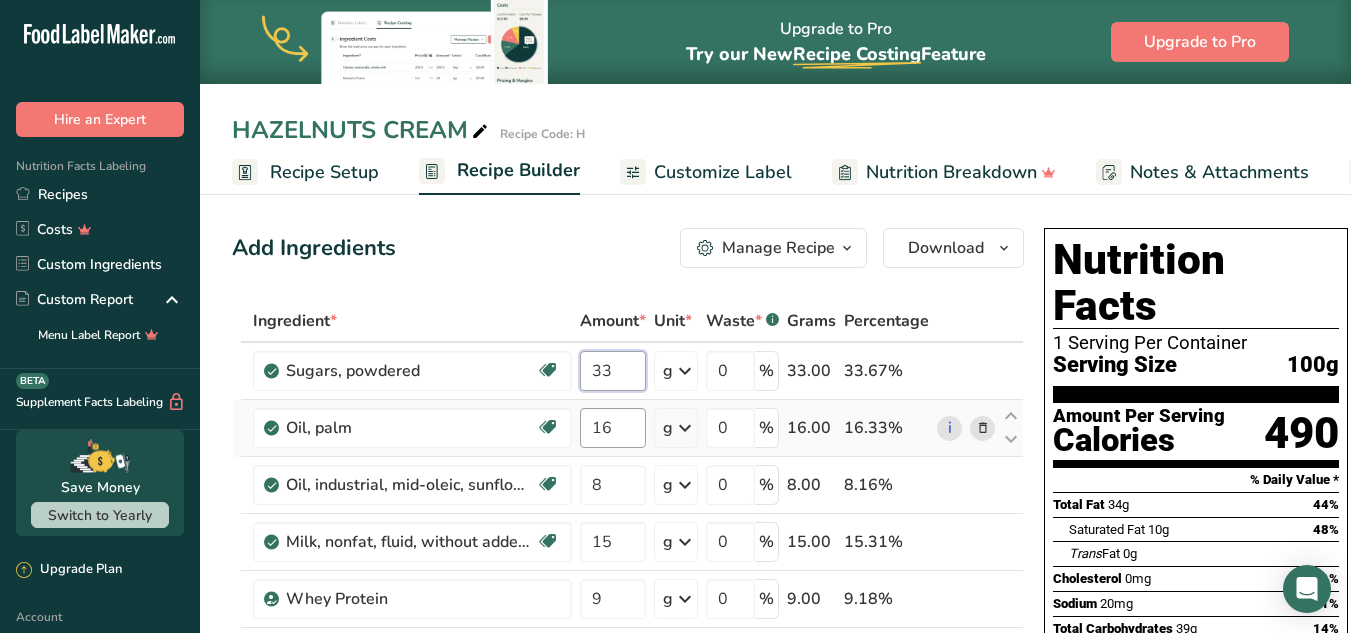 type on "33" 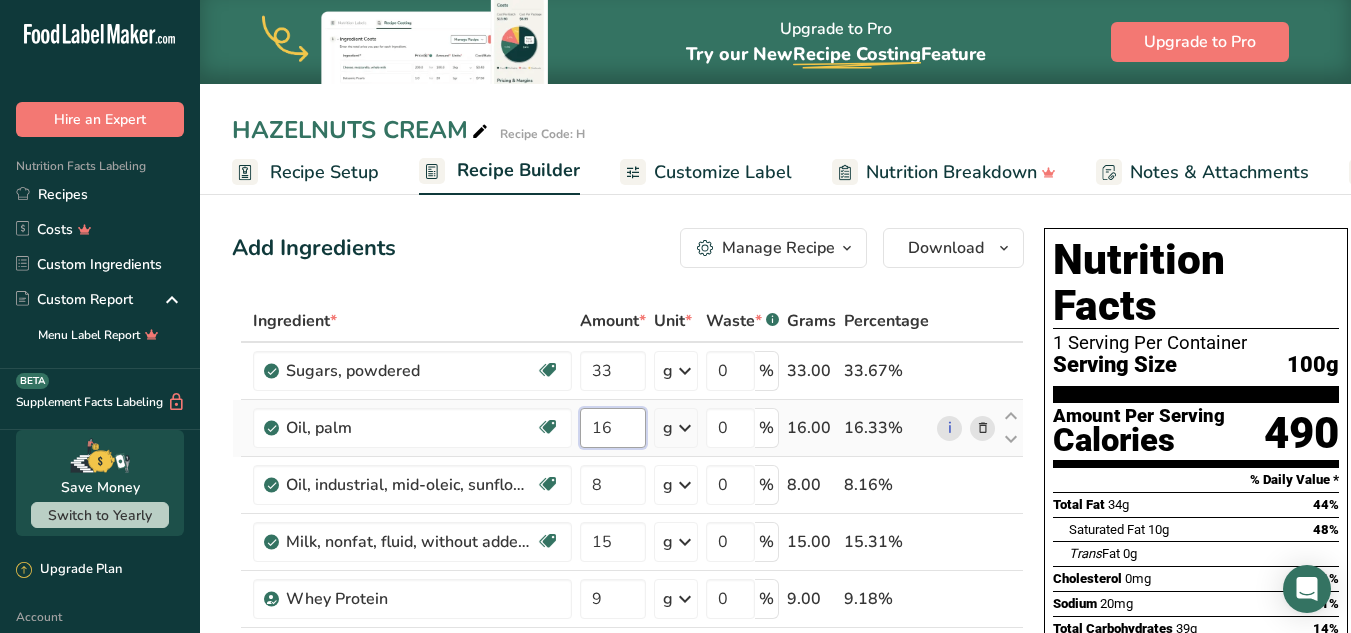 click on "Ingredient *
Amount *
Unit *
Waste *   .a-a{fill:#347362;}.b-a{fill:#fff;}          Grams
Percentage
Sugars, powdered
Dairy free
Gluten free
Vegan
Vegetarian
Soy free
33
g
Portions
1 cup unsifted
1 cup sifted
1 tbsp unsifted
See more
Weight Units
g
kg
mg
See more
Volume Units
l
Volume units require a density conversion. If you know your ingredient's density enter it below. Otherwise, click on "RIA" our AI Regulatory bot - she will be able to help you
lb/ft3
g/cm3
Confirm
mL" at bounding box center (628, 640) 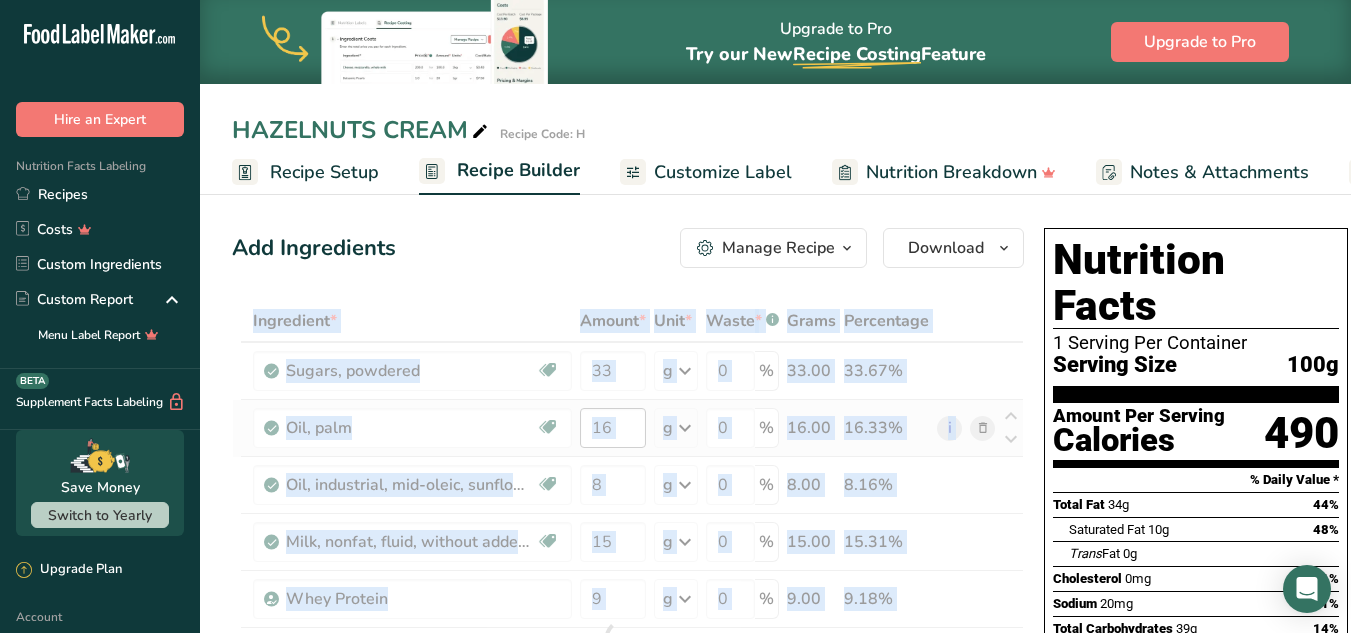 click at bounding box center [628, 640] 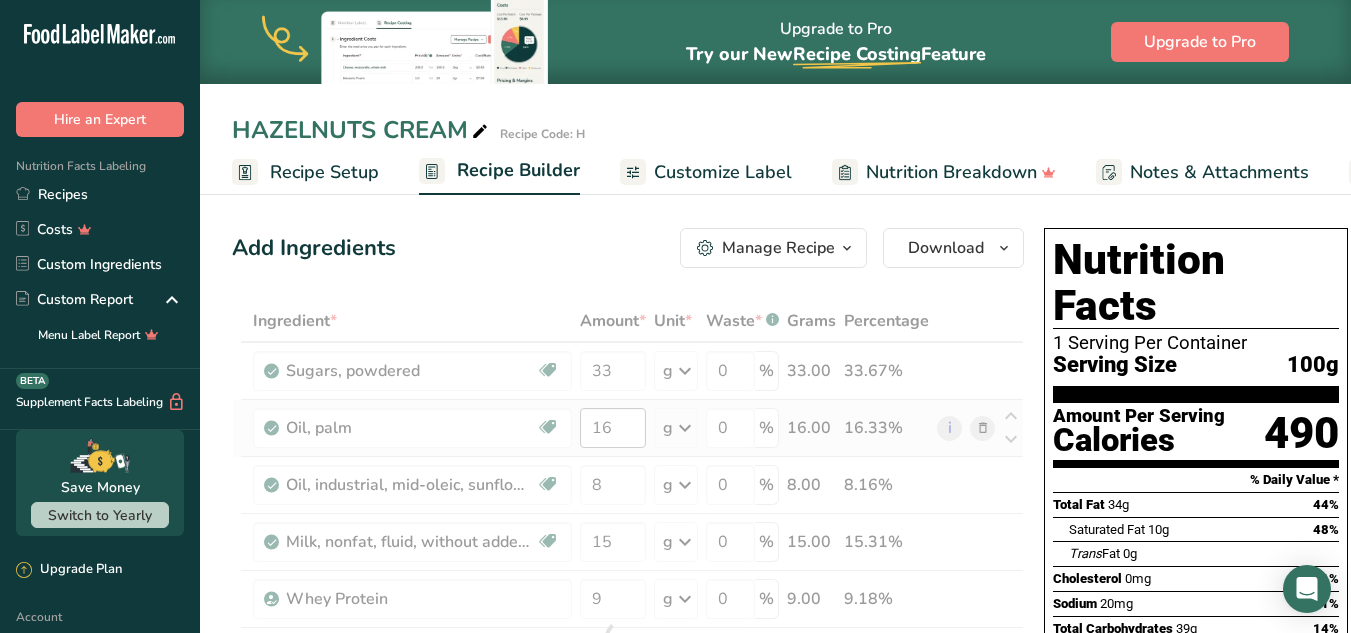 click at bounding box center (628, 640) 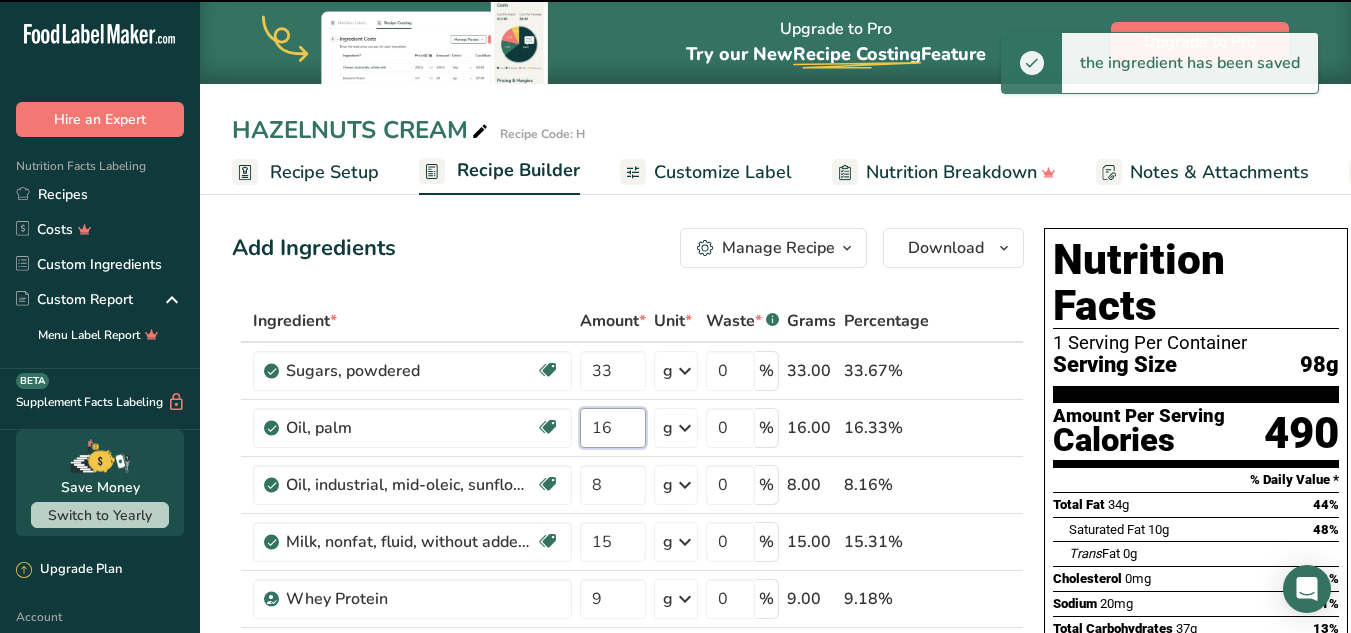 click on "16" at bounding box center [613, 428] 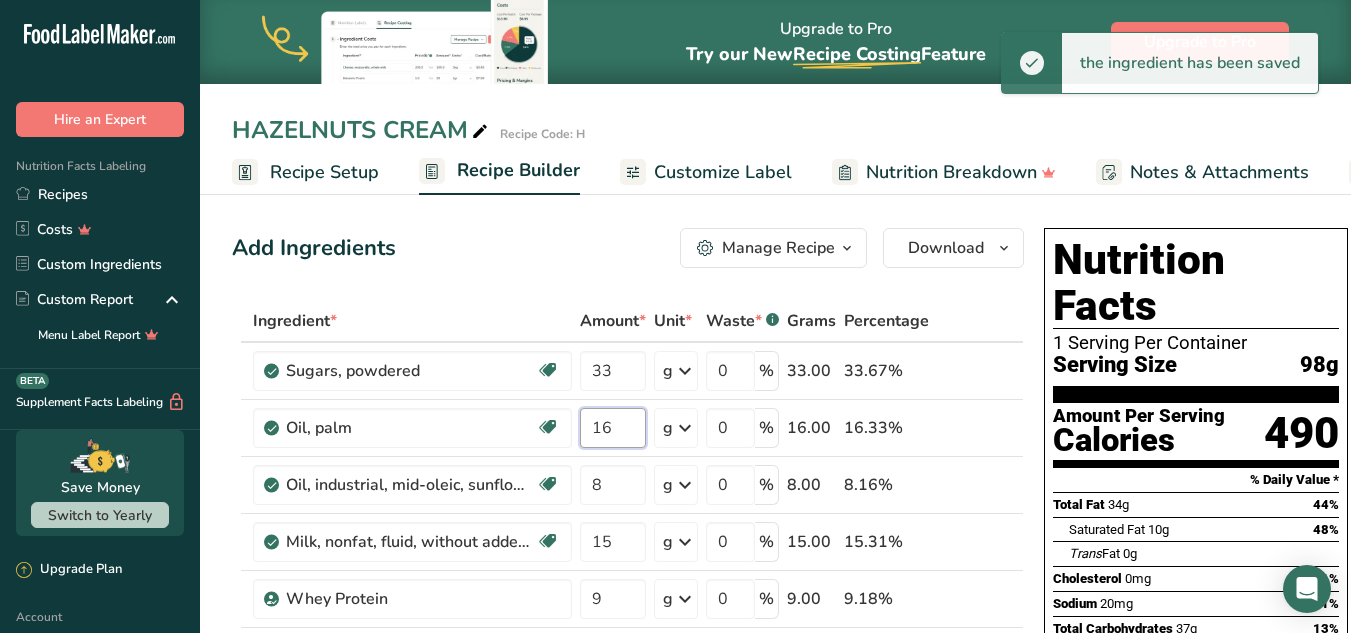 click on "16" at bounding box center [613, 428] 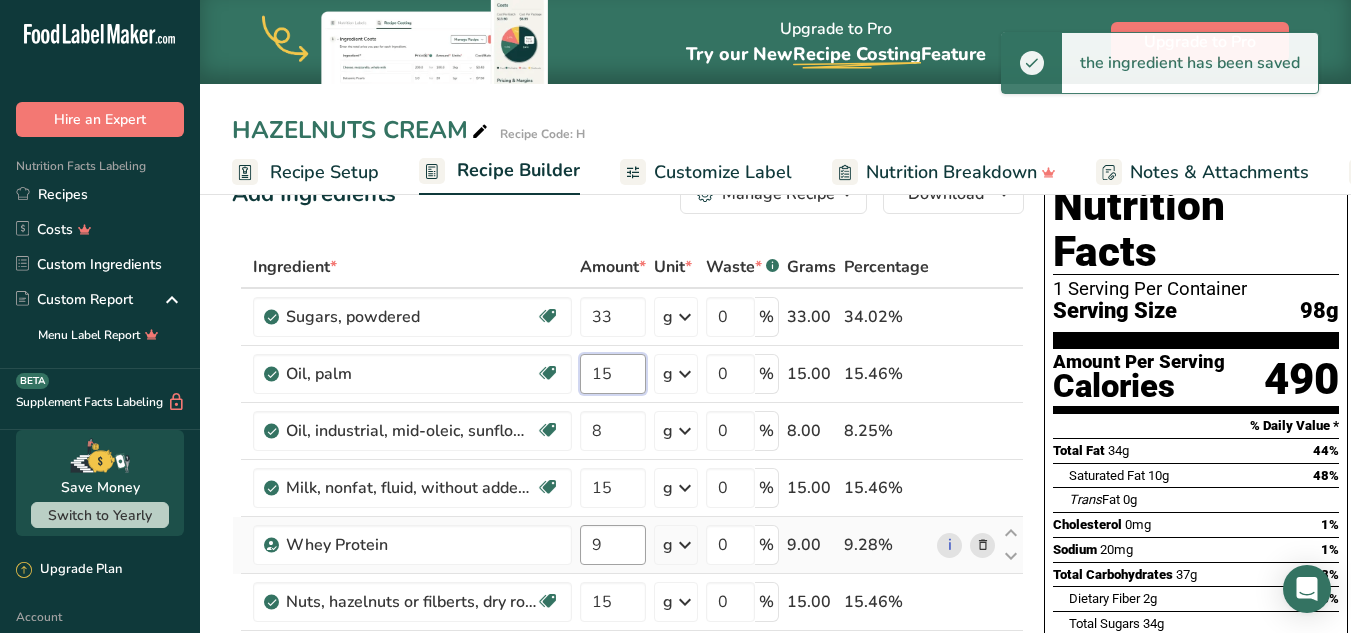 scroll, scrollTop: 100, scrollLeft: 0, axis: vertical 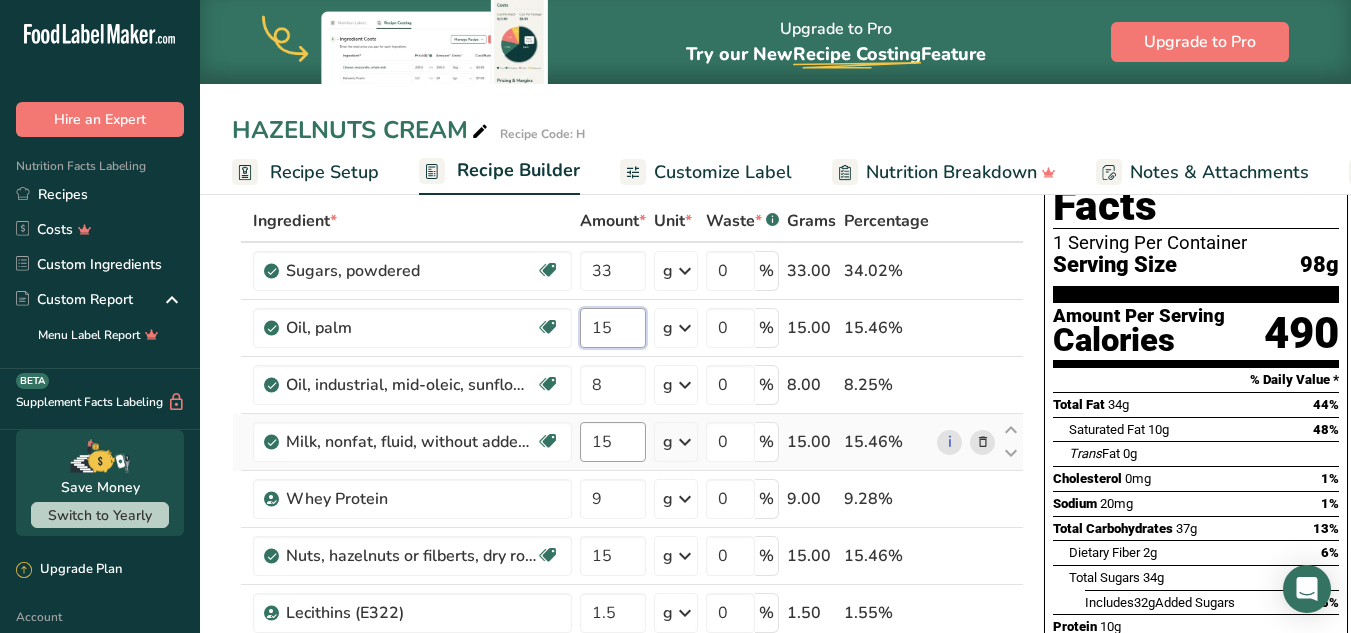 type on "15" 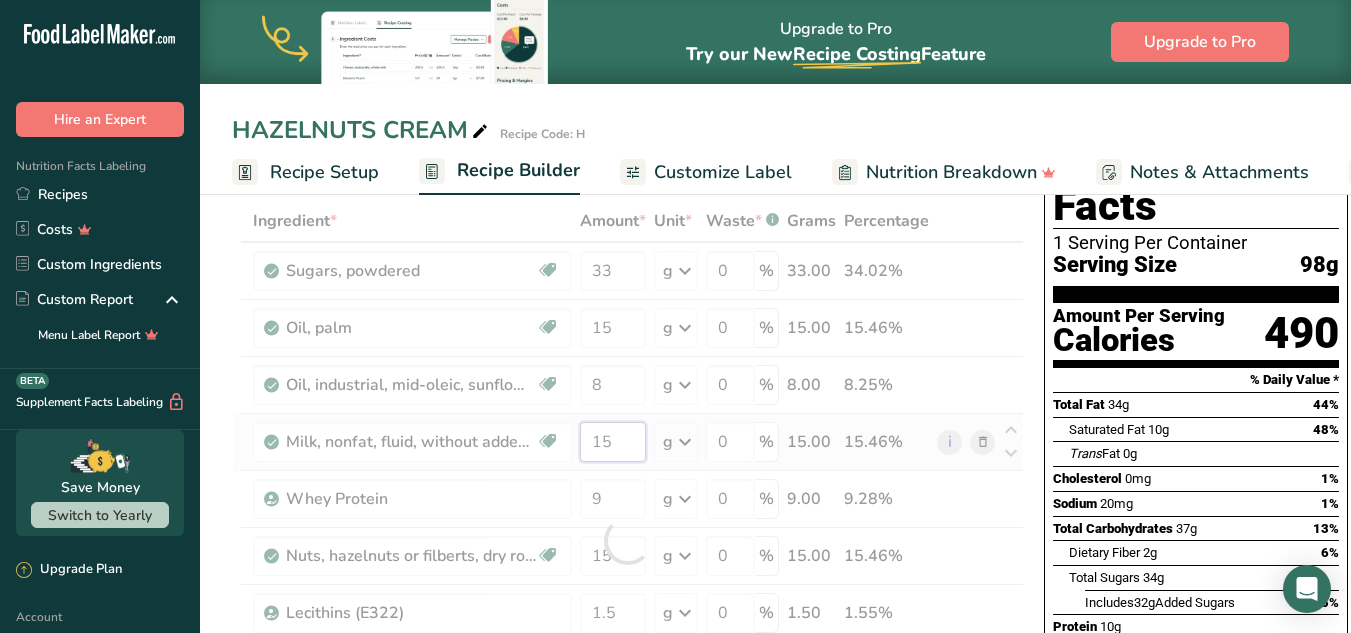 click on "Ingredient *
Amount *
Unit *
Waste *   .a-a{fill:#347362;}.b-a{fill:#fff;}          Grams
Percentage
Sugars, powdered
Dairy free
Gluten free
Vegan
Vegetarian
Soy free
33
g
Portions
1 cup unsifted
1 cup sifted
1 tbsp unsifted
See more
Weight Units
g
kg
mg
See more
Volume Units
l
Volume units require a density conversion. If you know your ingredient's density enter it below. Otherwise, click on "RIA" our AI Regulatory bot - she will be able to help you
lb/ft3
g/cm3
Confirm
mL" at bounding box center (628, 540) 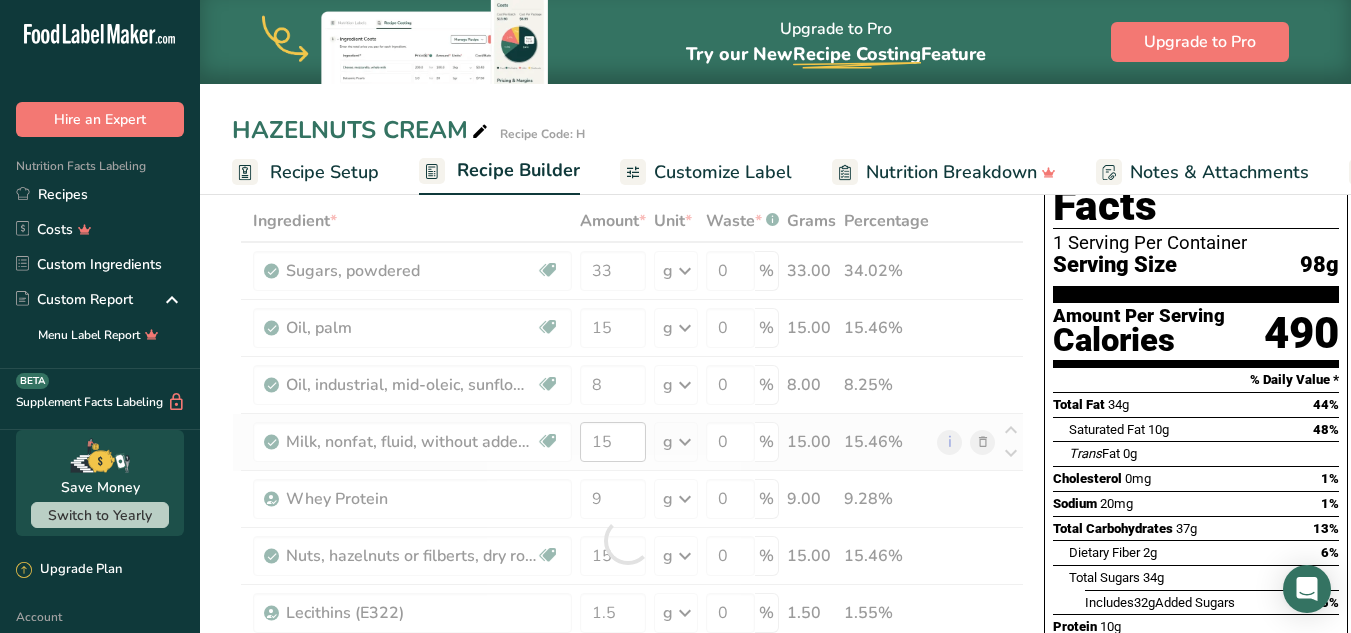 click at bounding box center (628, 540) 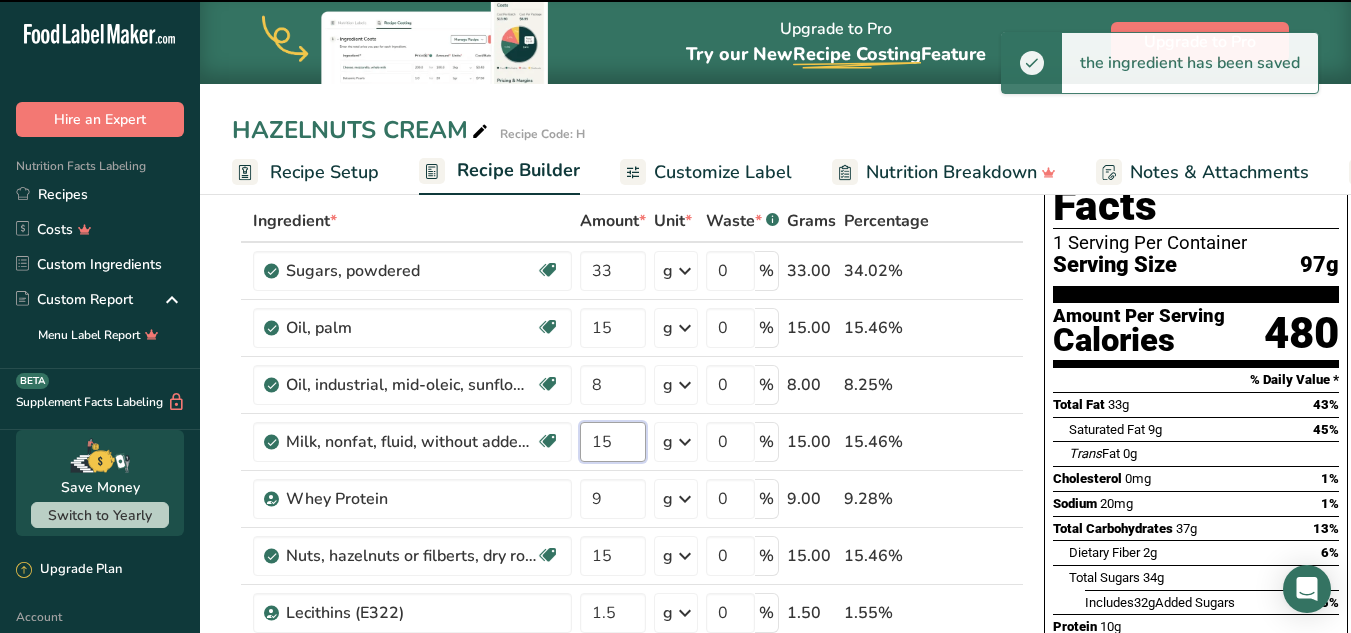 click on "15" at bounding box center (613, 442) 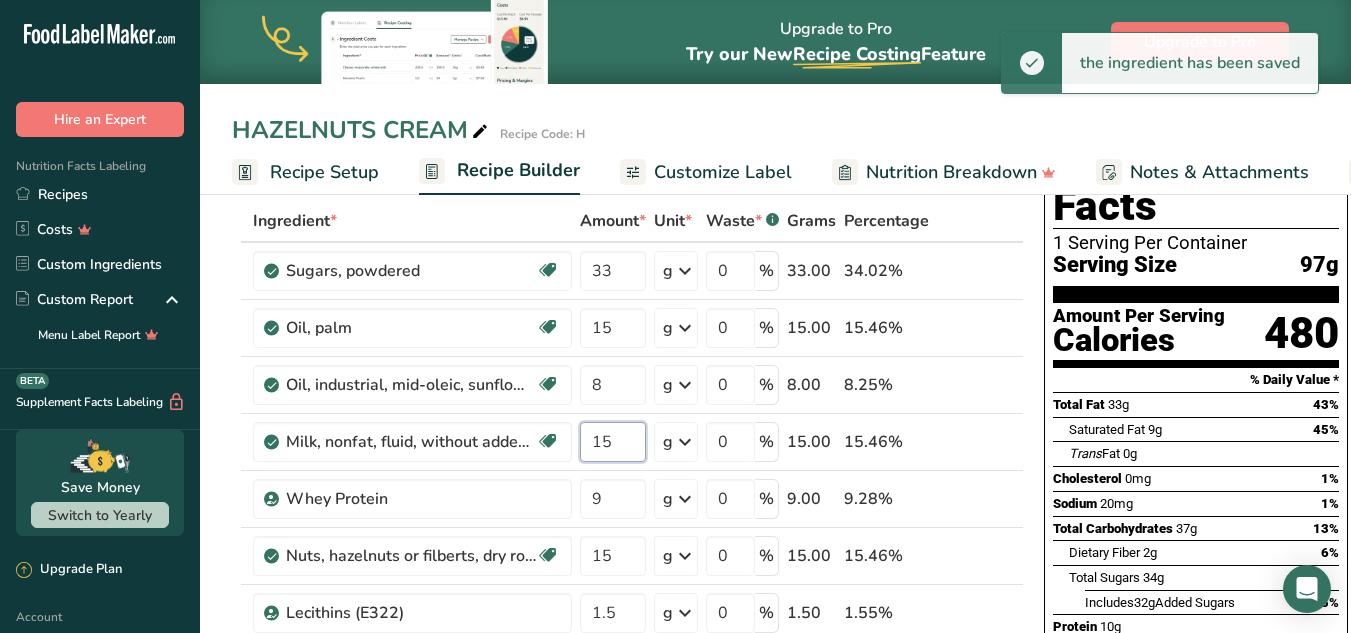 click on "15" at bounding box center (613, 442) 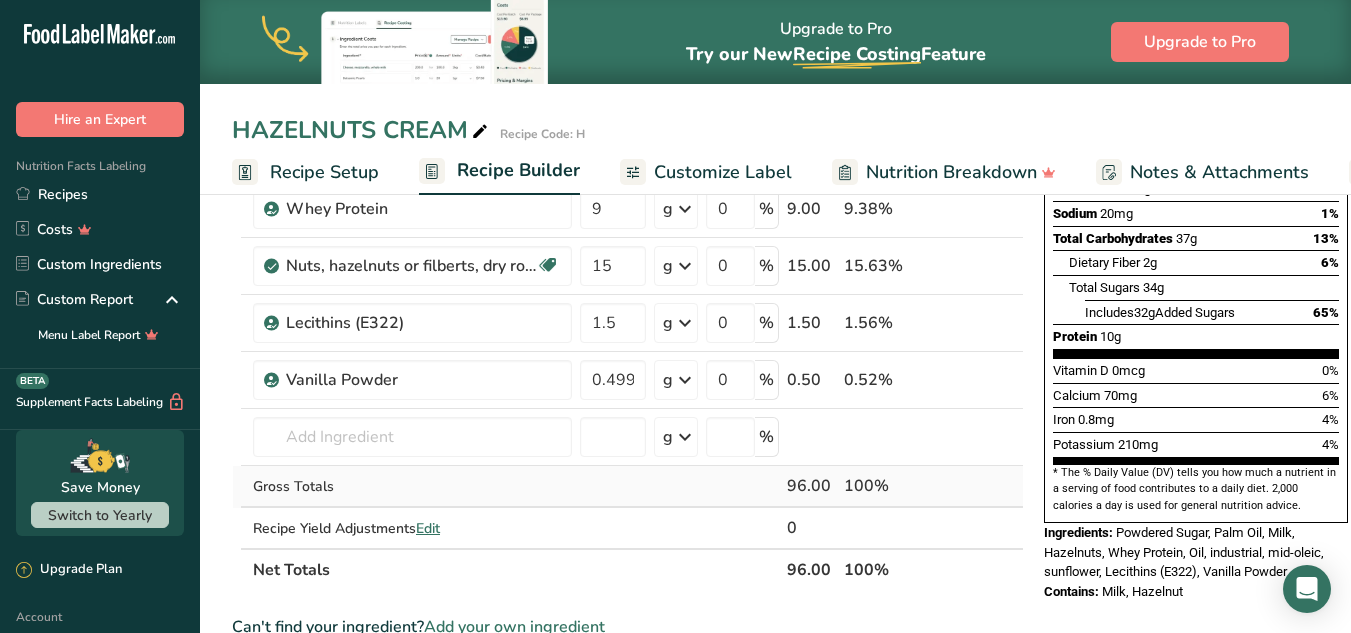 scroll, scrollTop: 400, scrollLeft: 0, axis: vertical 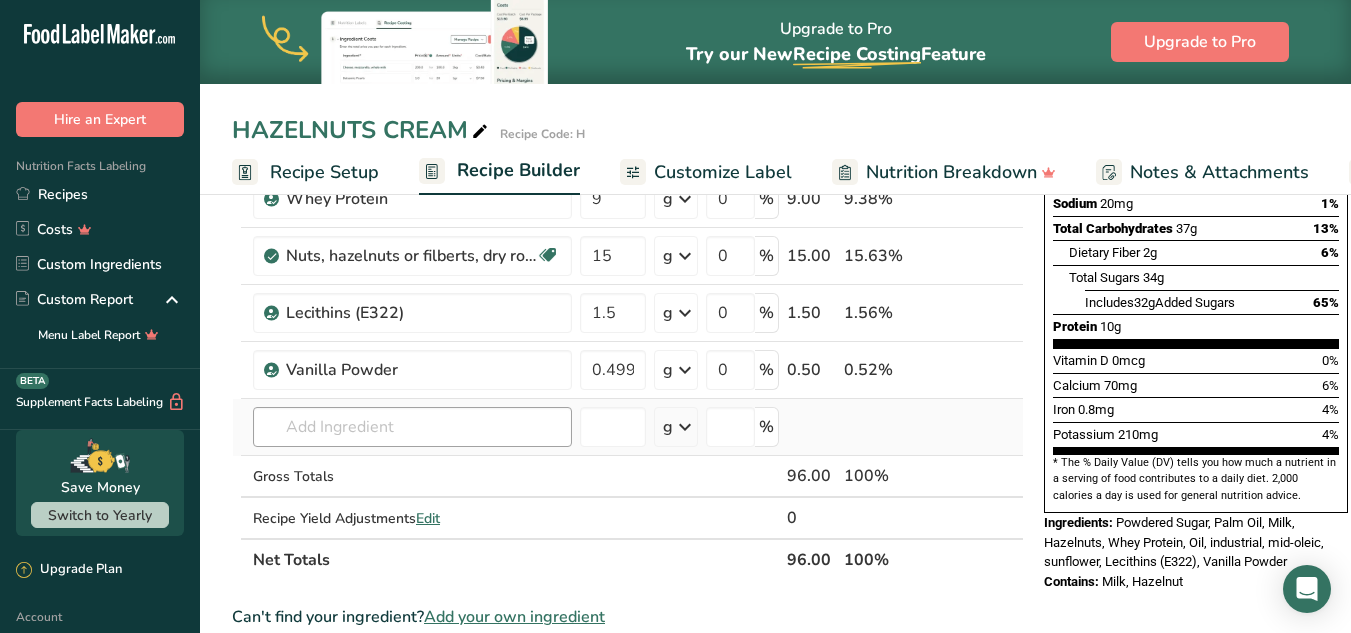 type on "14" 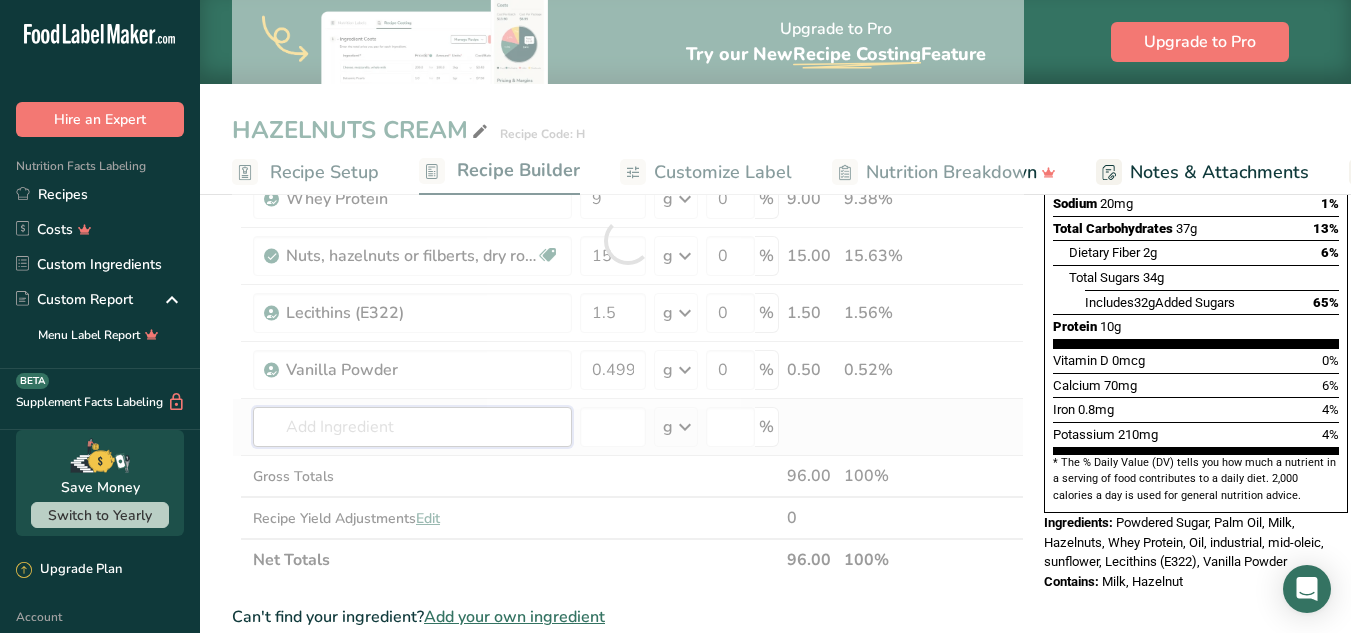 click on "Ingredient *
Amount *
Unit *
Waste *   .a-a{fill:#347362;}.b-a{fill:#fff;}          Grams
Percentage
Sugars, powdered
Dairy free
Gluten free
Vegan
Vegetarian
Soy free
33
g
Portions
1 cup unsifted
1 cup sifted
1 tbsp unsifted
See more
Weight Units
g
kg
mg
See more
Volume Units
l
Volume units require a density conversion. If you know your ingredient's density enter it below. Otherwise, click on "RIA" our AI Regulatory bot - she will be able to help you
lb/ft3
g/cm3
Confirm
mL" at bounding box center (628, 240) 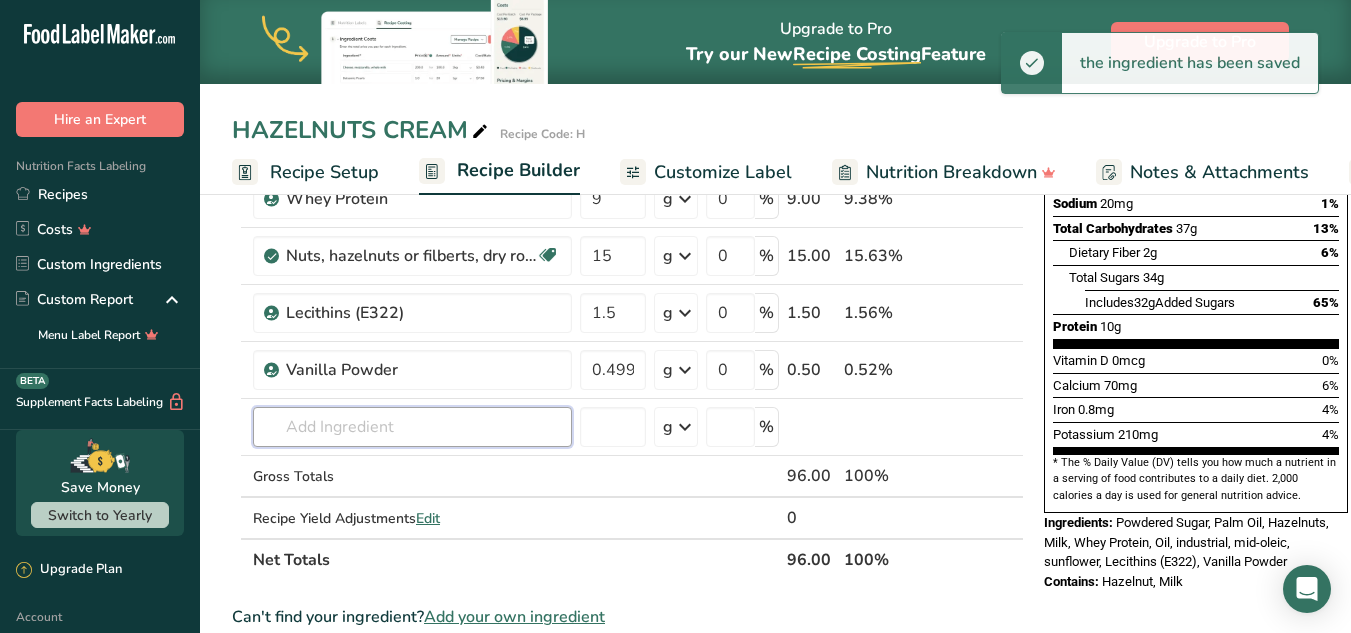 click at bounding box center (412, 427) 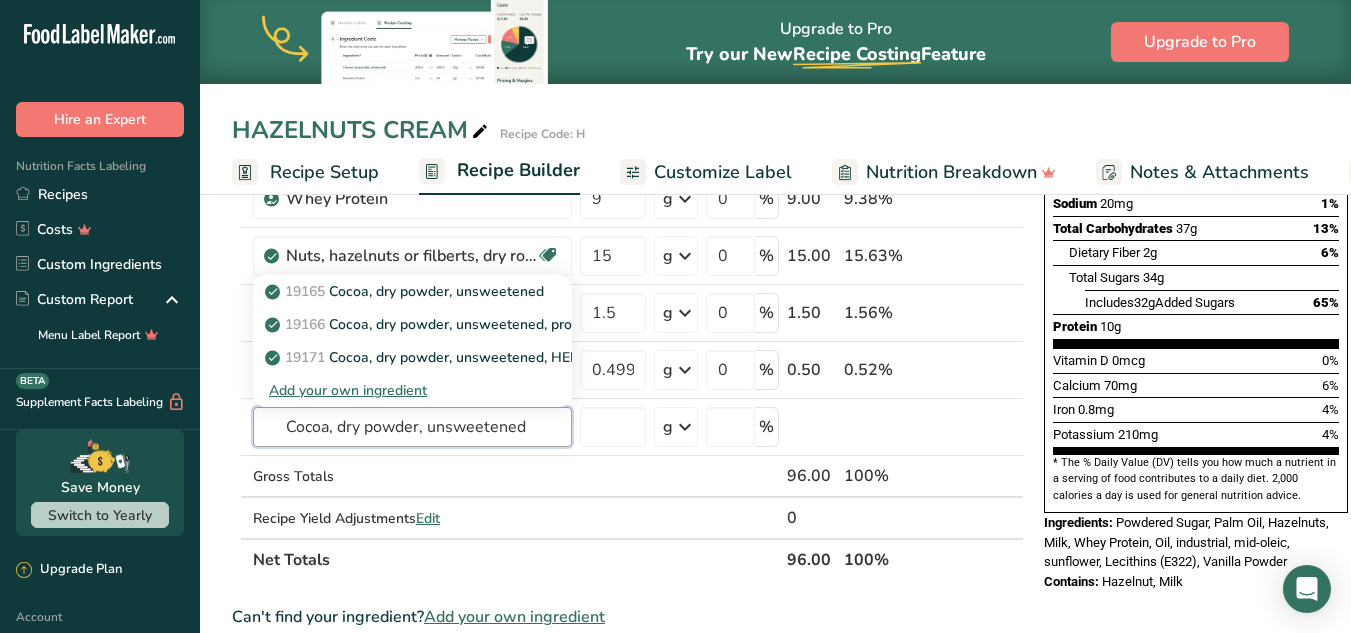 type on "Cocoa, dry powder, unsweetened" 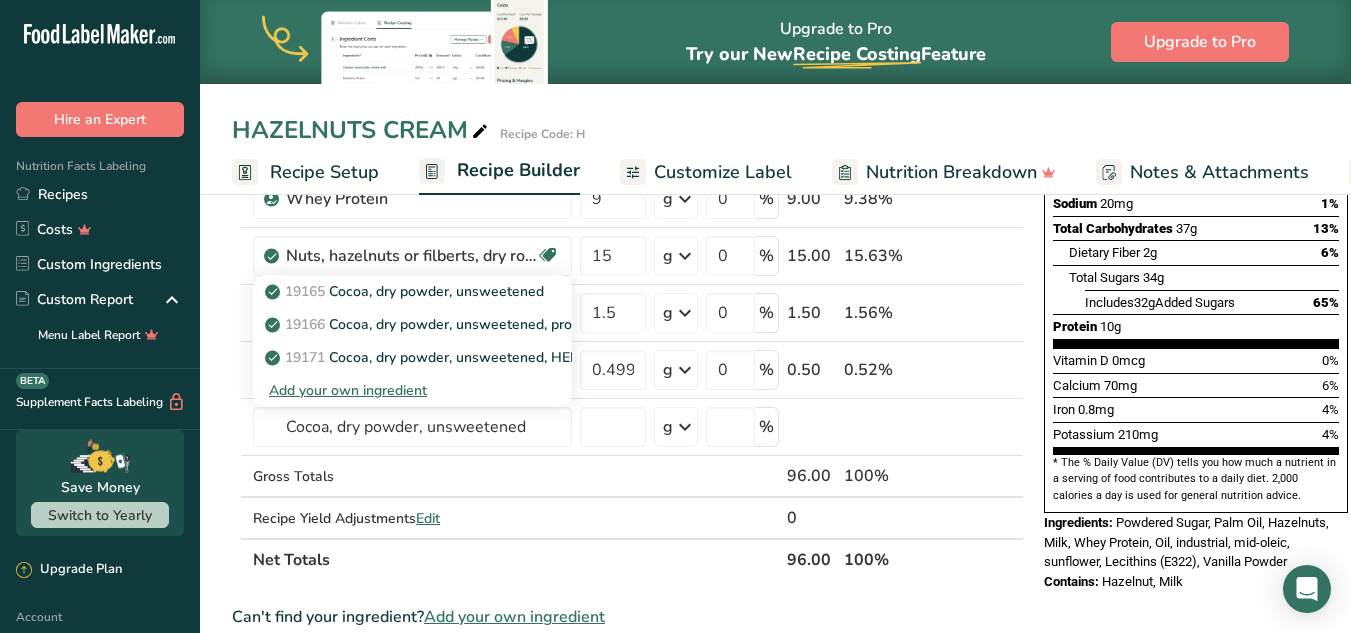 type 